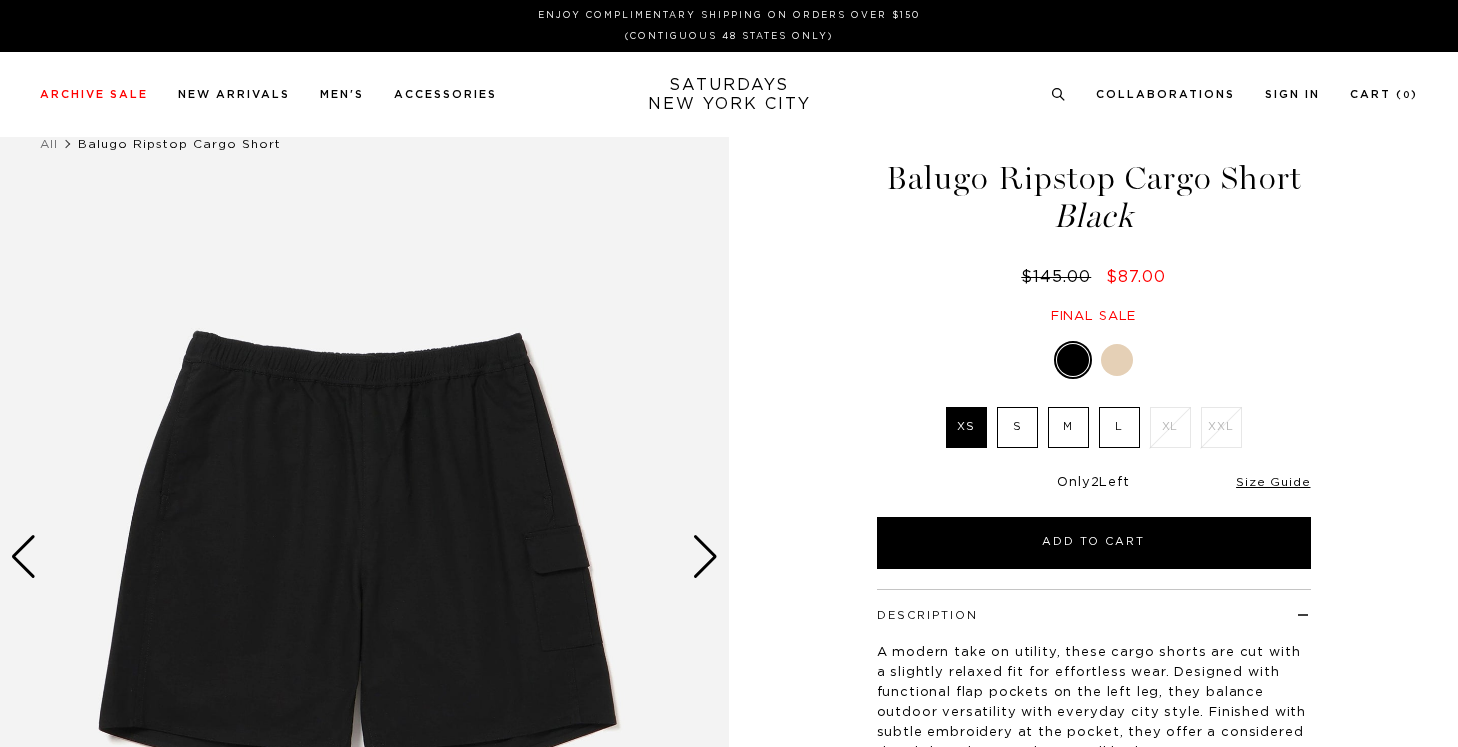 scroll, scrollTop: 0, scrollLeft: 0, axis: both 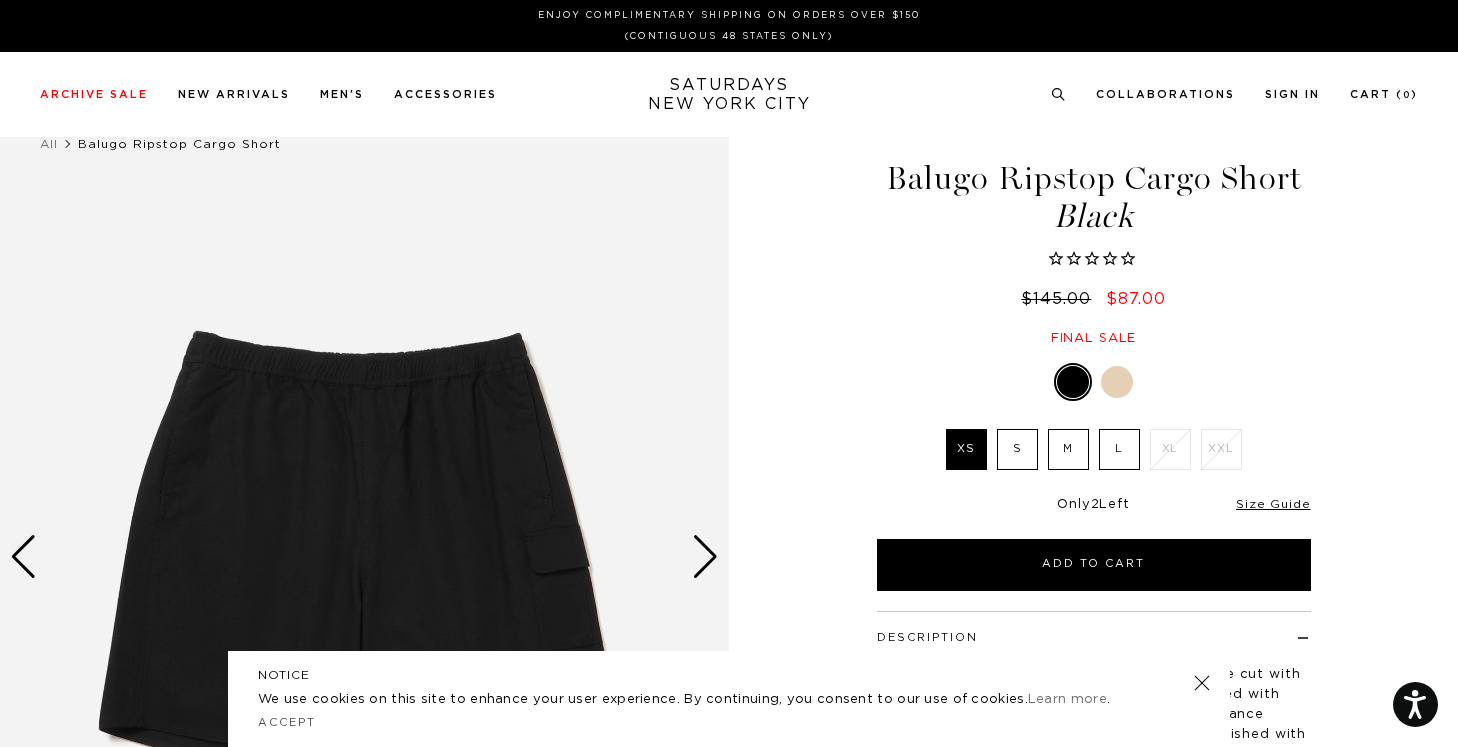 click at bounding box center (705, 557) 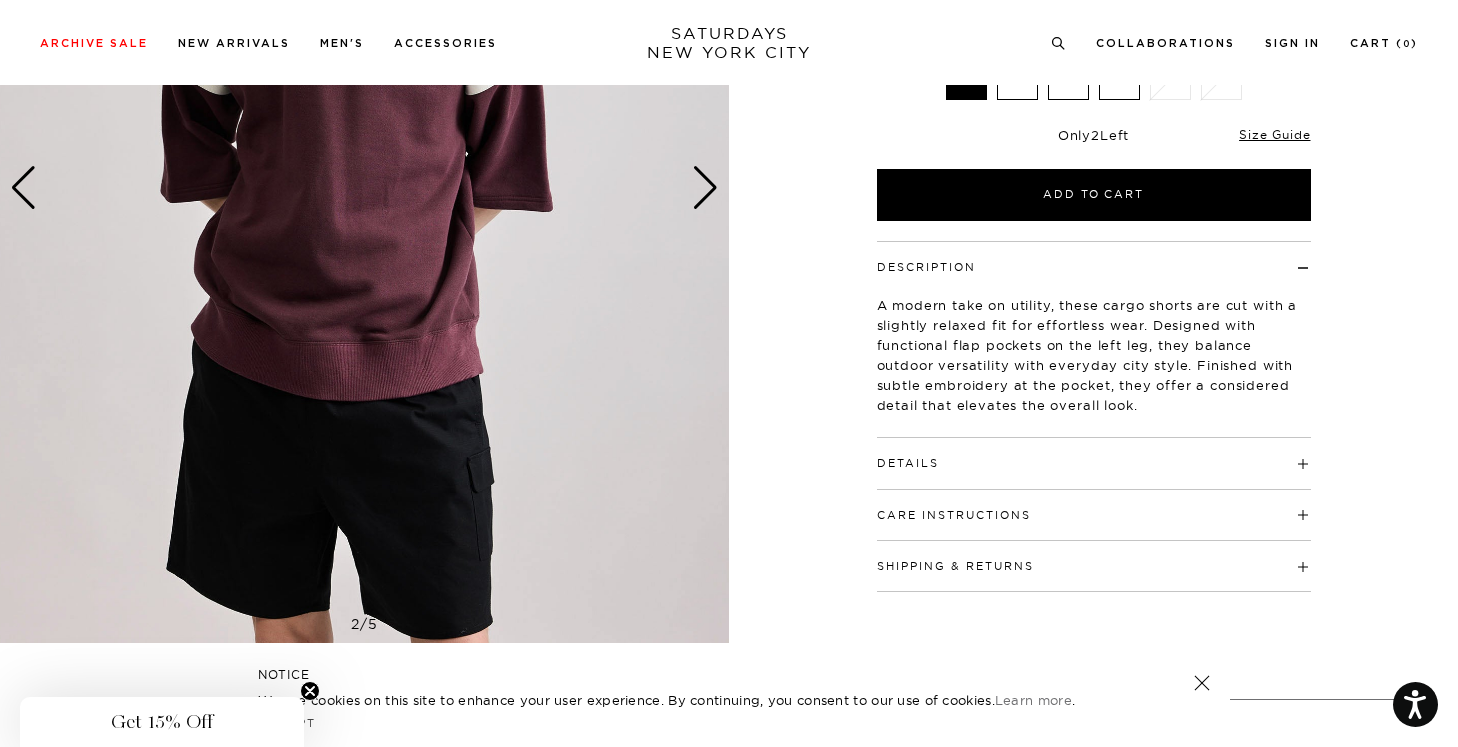 scroll, scrollTop: 0, scrollLeft: 0, axis: both 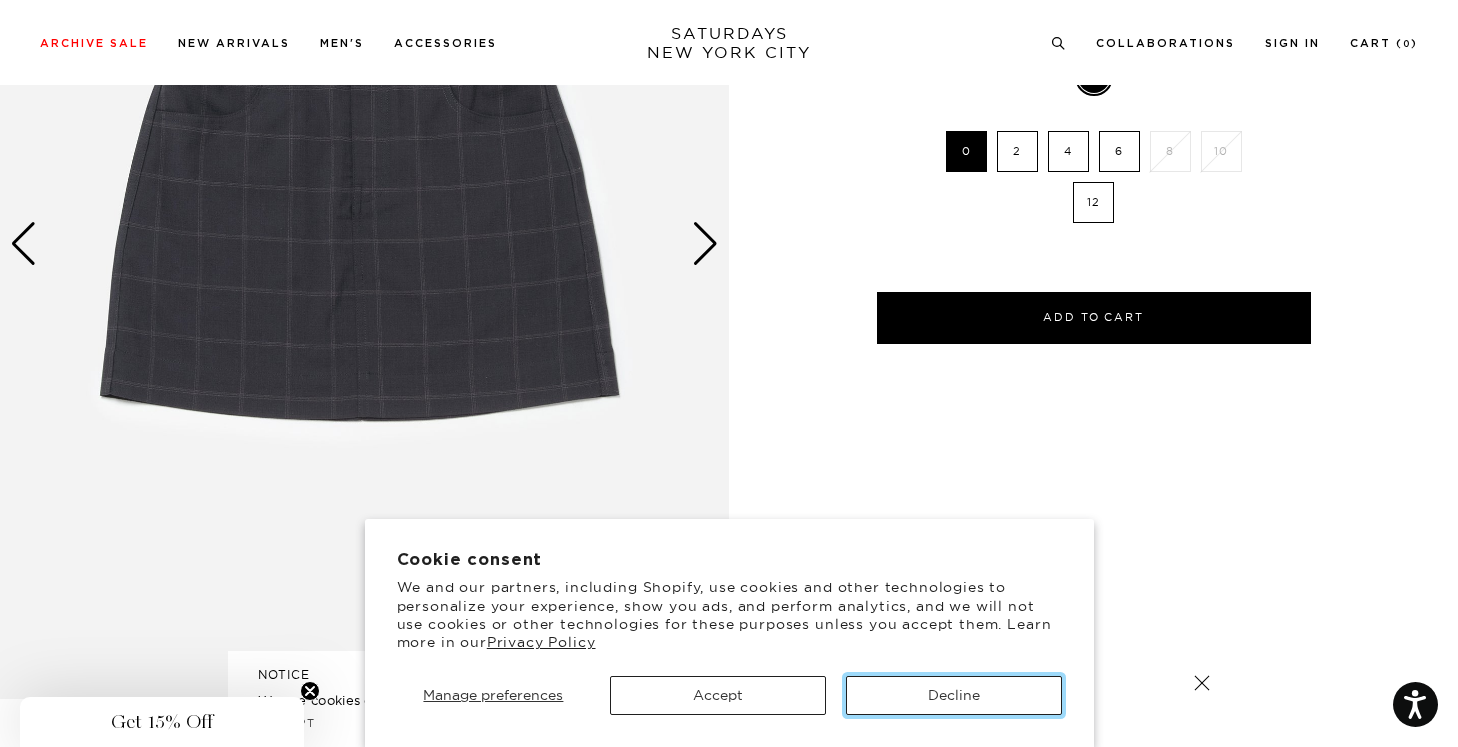 click on "Decline" at bounding box center (954, 695) 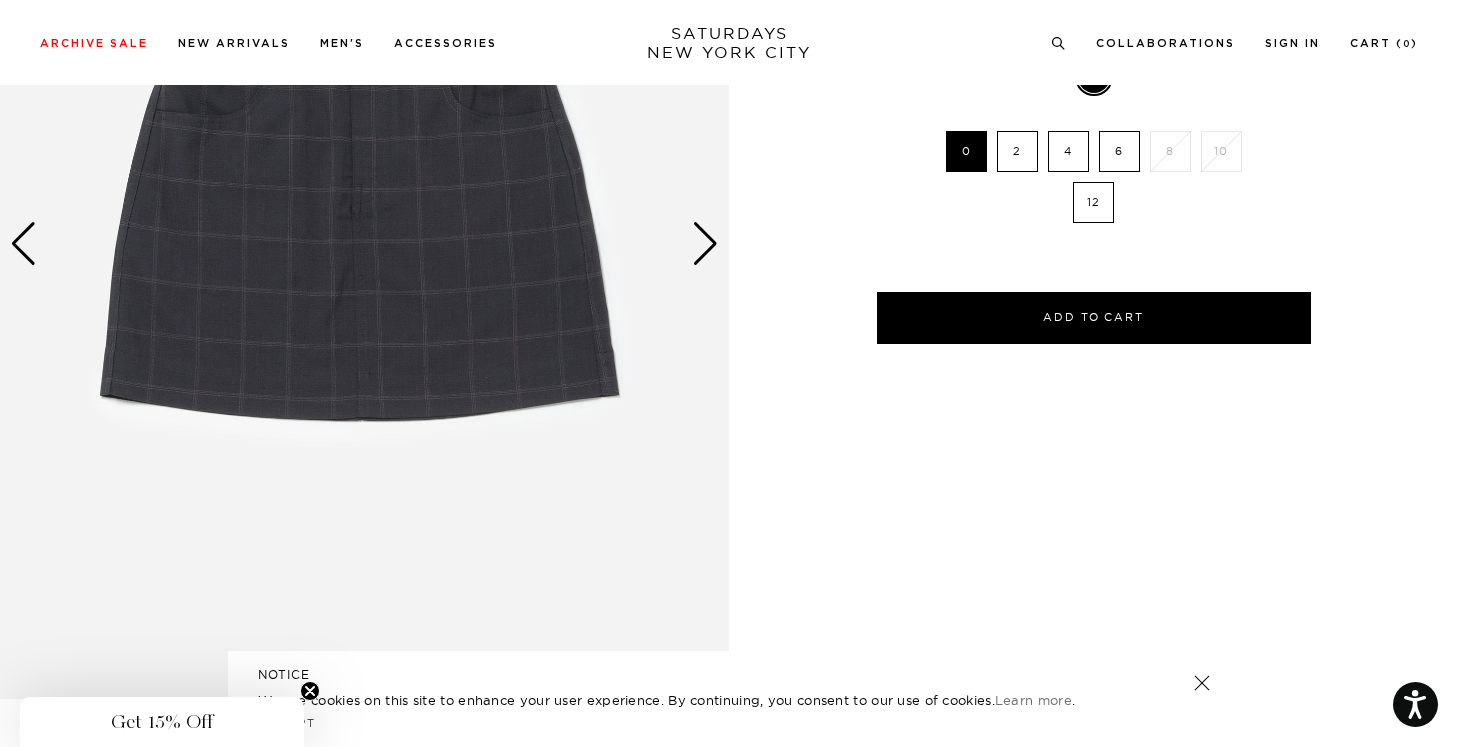 click on "Press Option+1 for screen-reader mode, Option+0 to cancel Accessibility Screen-Reader Guide, Feedback, and Issue Reporting | New window Cookie consent We and our partners, including Shopify, use cookies and other technologies to personalize your experience, show you ads, and perform analytics, and we will not use cookies or other technologies for these purposes unless you accept them. Learn more in our   Privacy Policy Manage preferences Accept Decline
Enjoy Complimentary Shipping on Orders Over $150  (Contiguous 48 States Only)
Archive Sale
Men's
Tees" at bounding box center [729, 860] 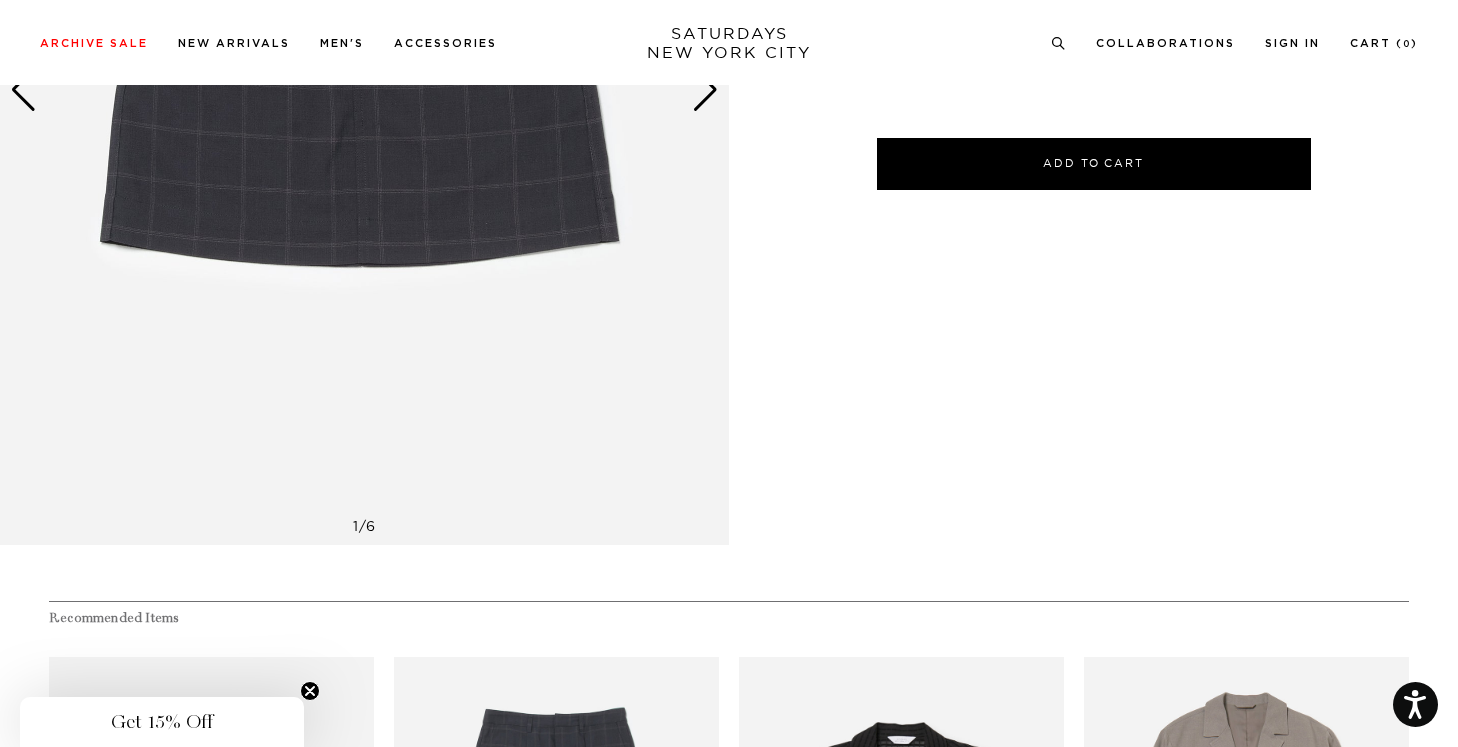 scroll, scrollTop: 0, scrollLeft: 0, axis: both 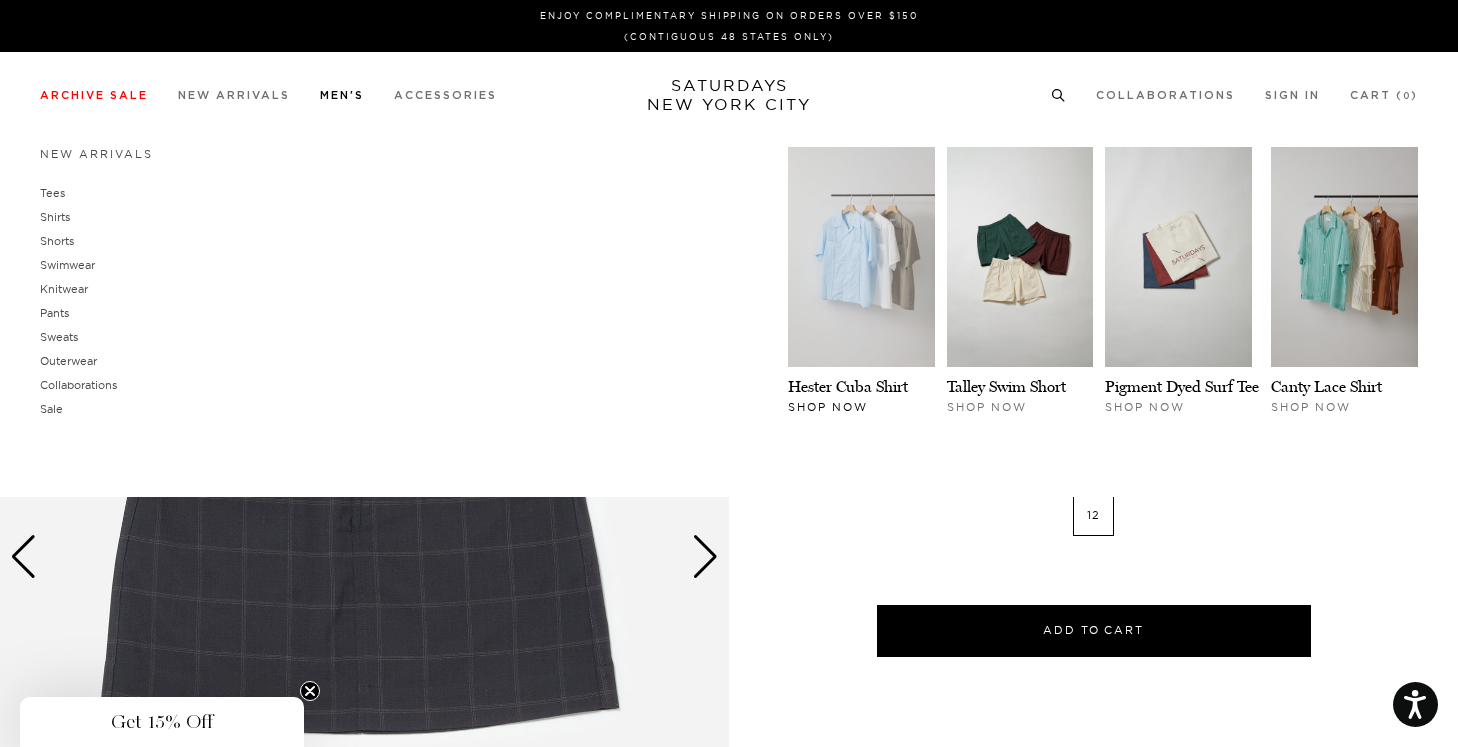 click at bounding box center [861, 257] 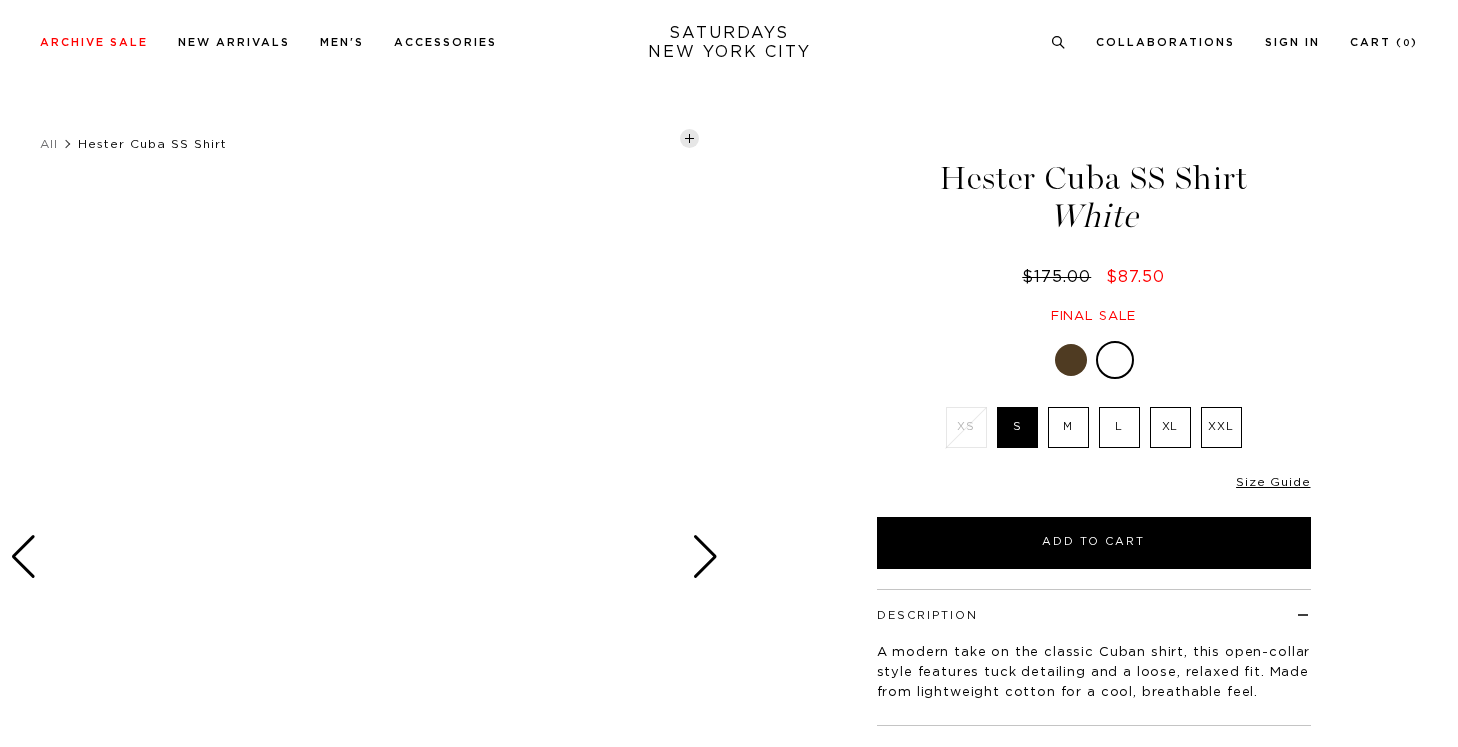 scroll, scrollTop: 749, scrollLeft: 0, axis: vertical 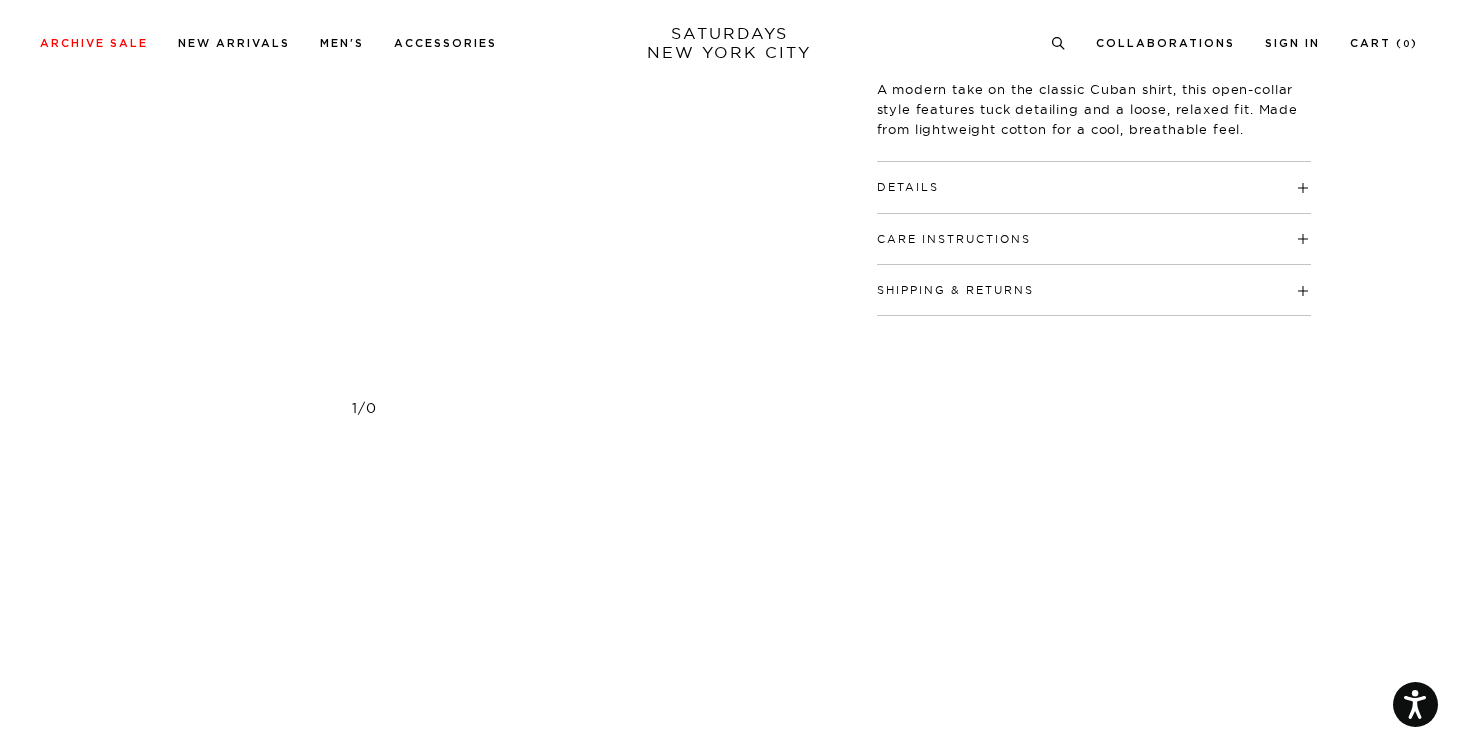 click on "Shipping & Returns
Free shipping to the 48 contiguous states on orders over $150, and returns on all full-price items within 14 days of delivery. International orders and sale items are final sale, and cannot be returned or exchanged." at bounding box center [1094, 290] 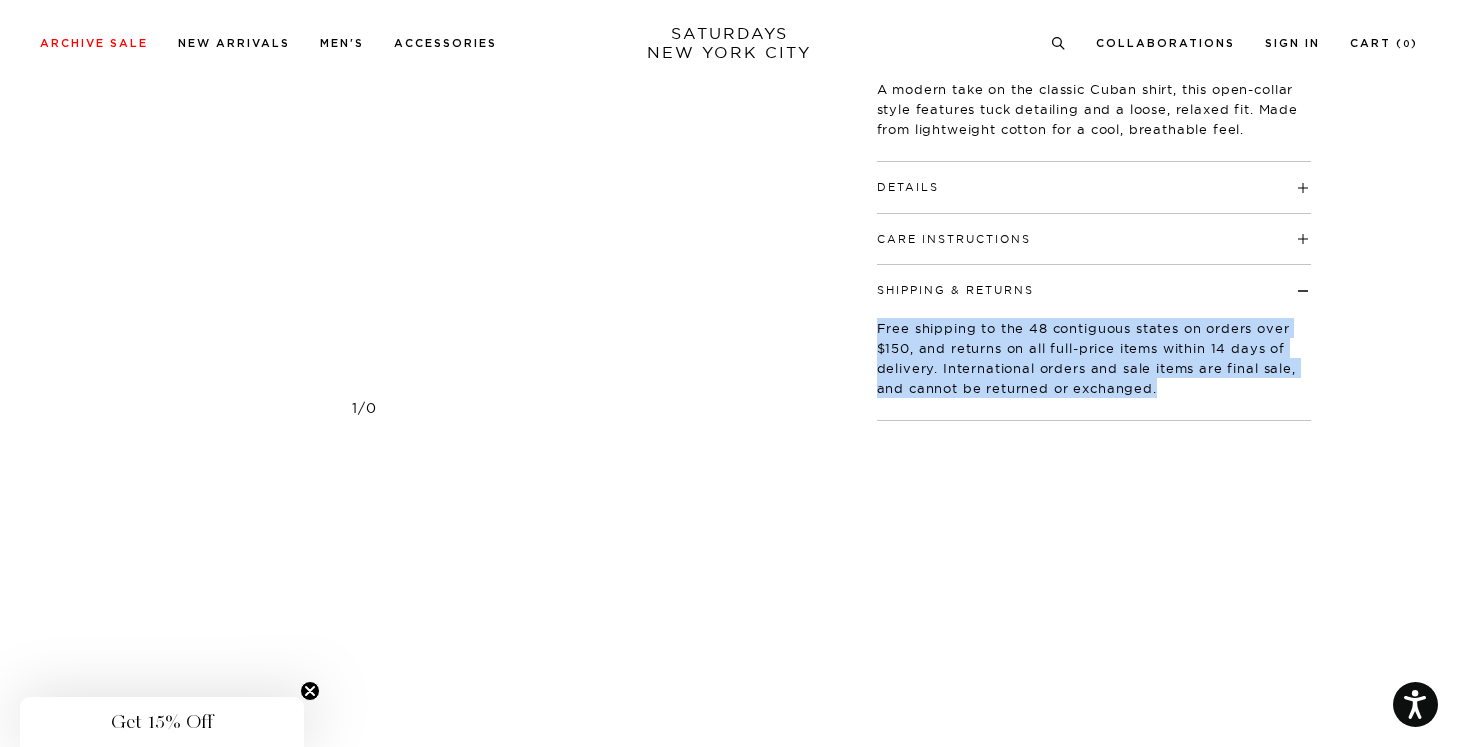 drag, startPoint x: 1157, startPoint y: 388, endPoint x: 873, endPoint y: 323, distance: 291.34344 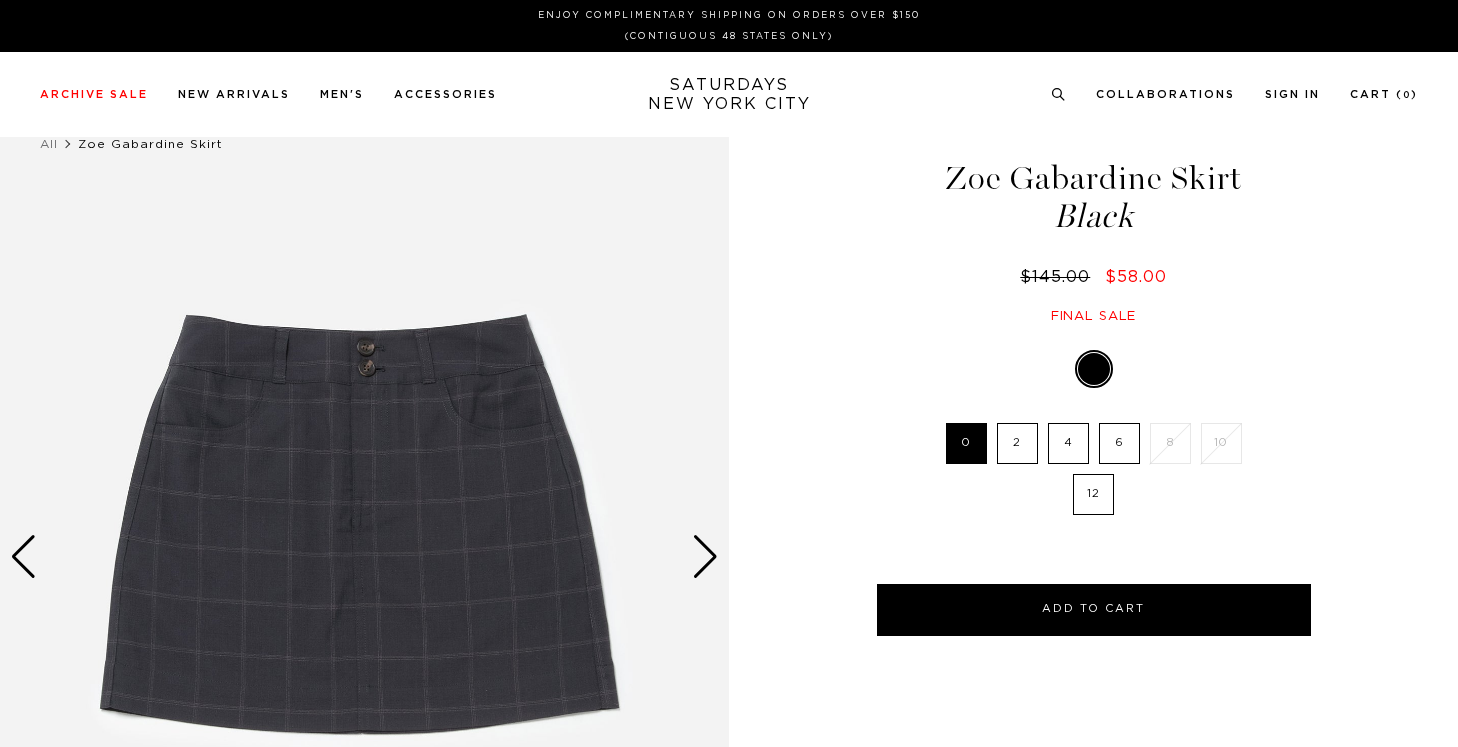 scroll, scrollTop: 0, scrollLeft: 0, axis: both 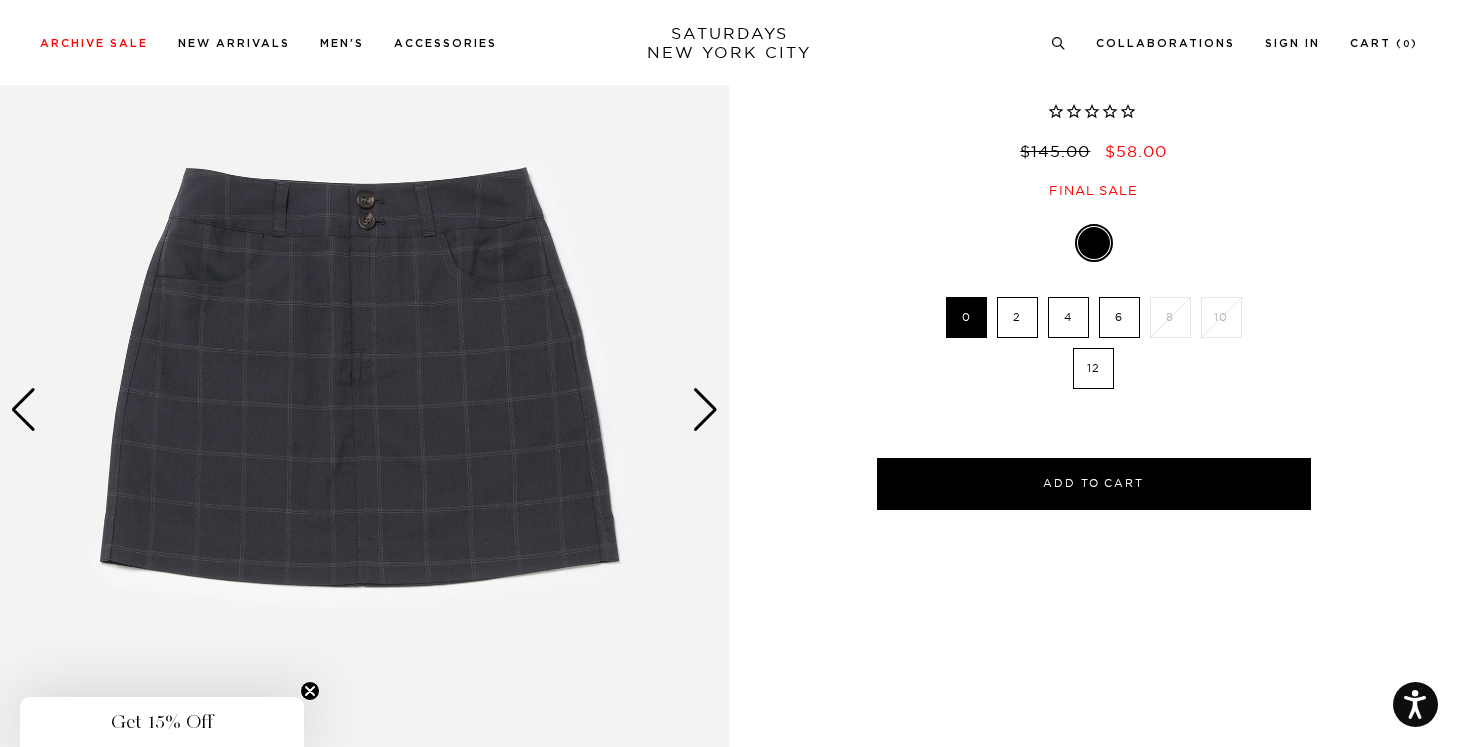 click on "2" at bounding box center [1017, 317] 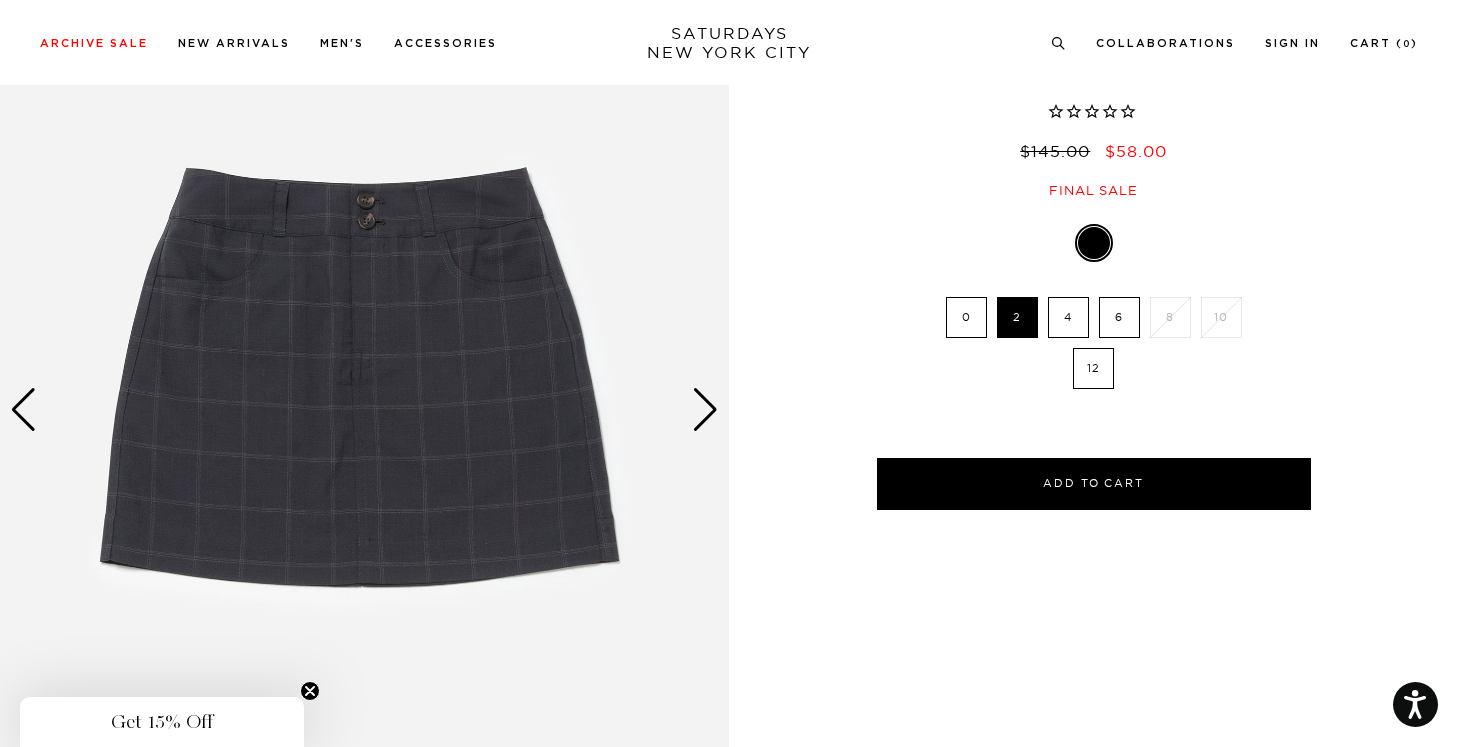 click on "4" at bounding box center [1068, 317] 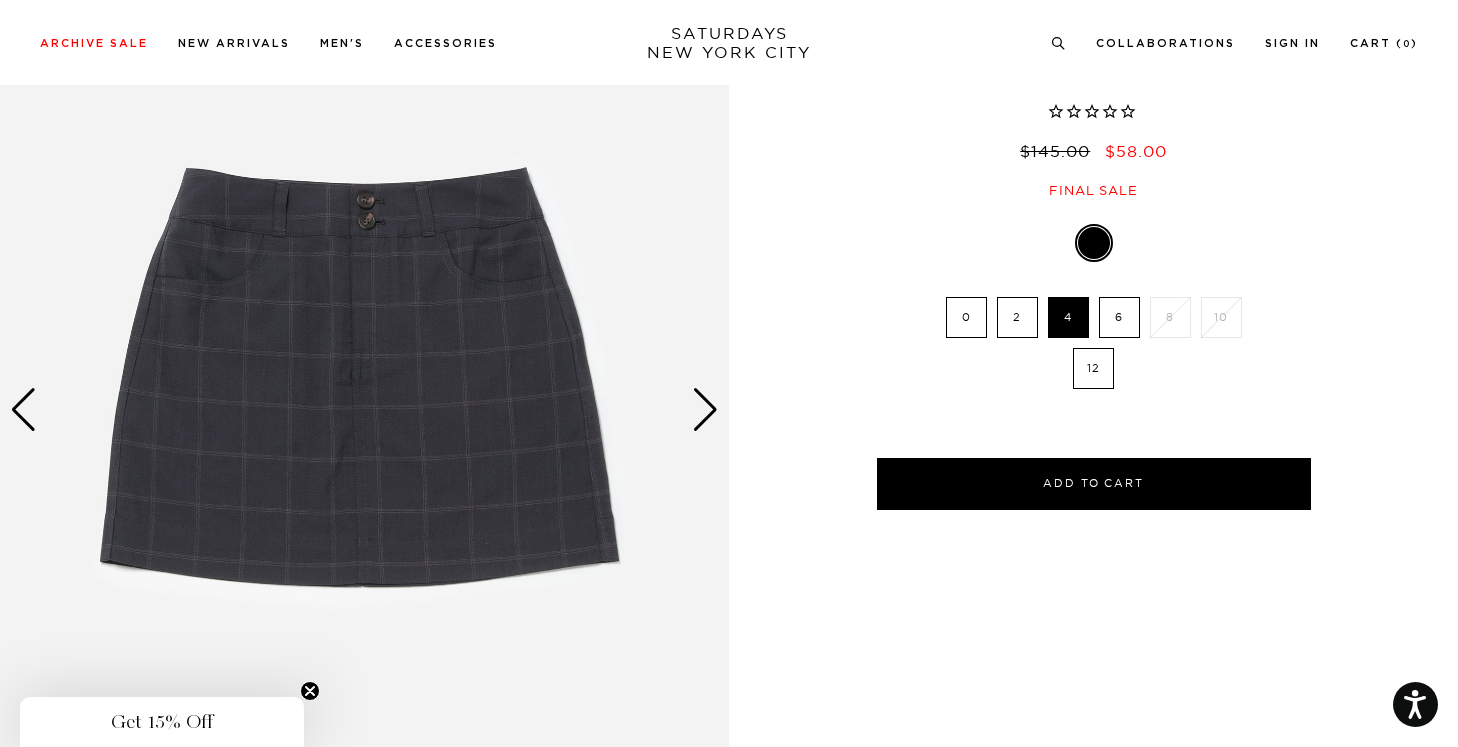 click on "6" at bounding box center (1119, 317) 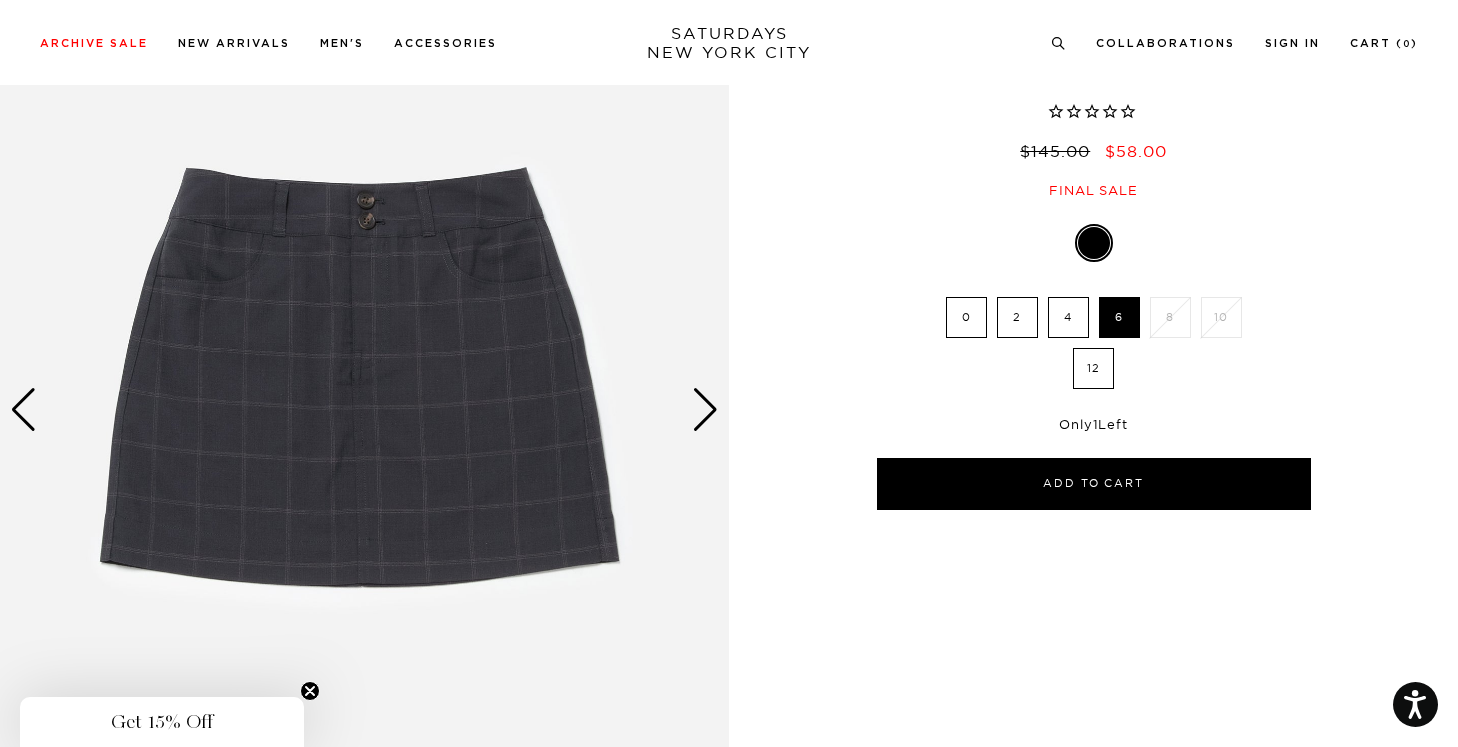 click on "12" at bounding box center [1093, 368] 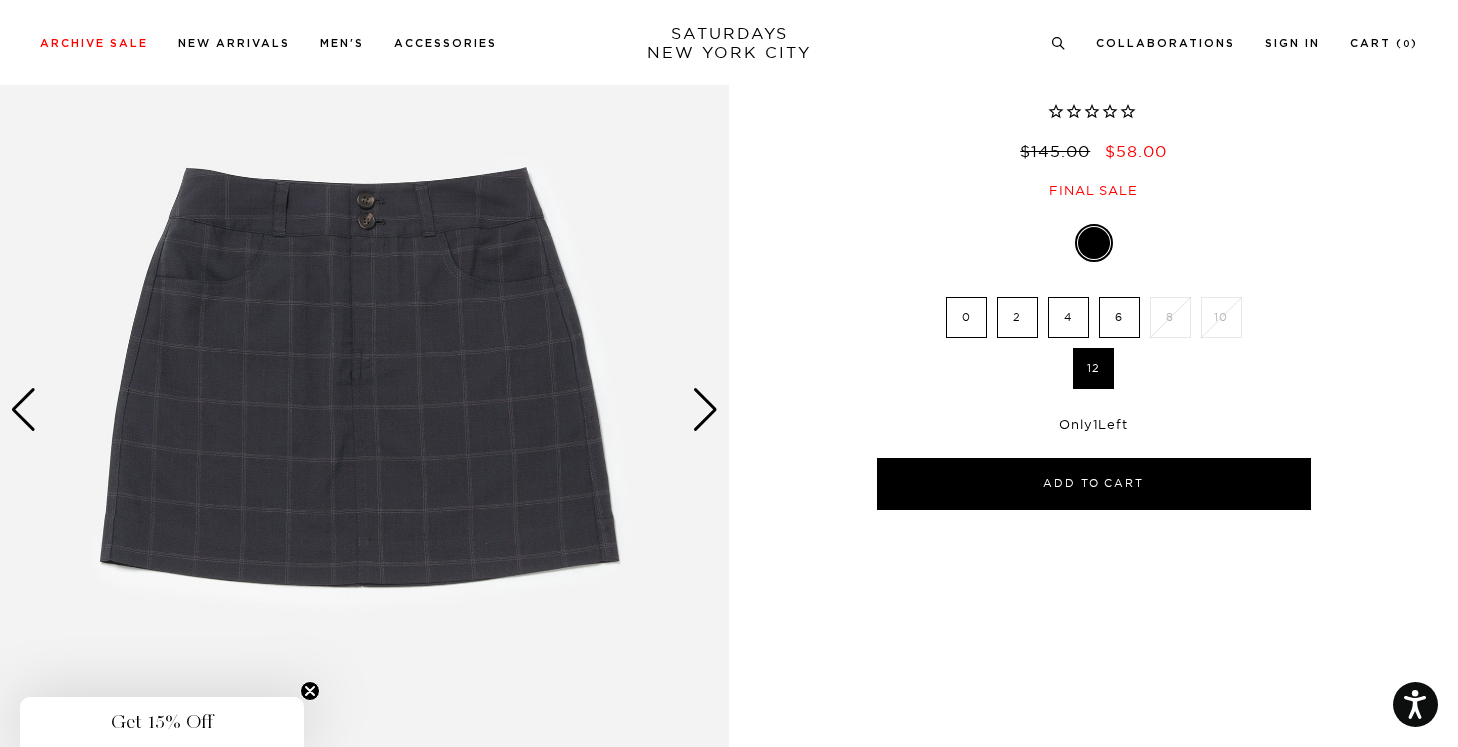 scroll, scrollTop: 0, scrollLeft: 0, axis: both 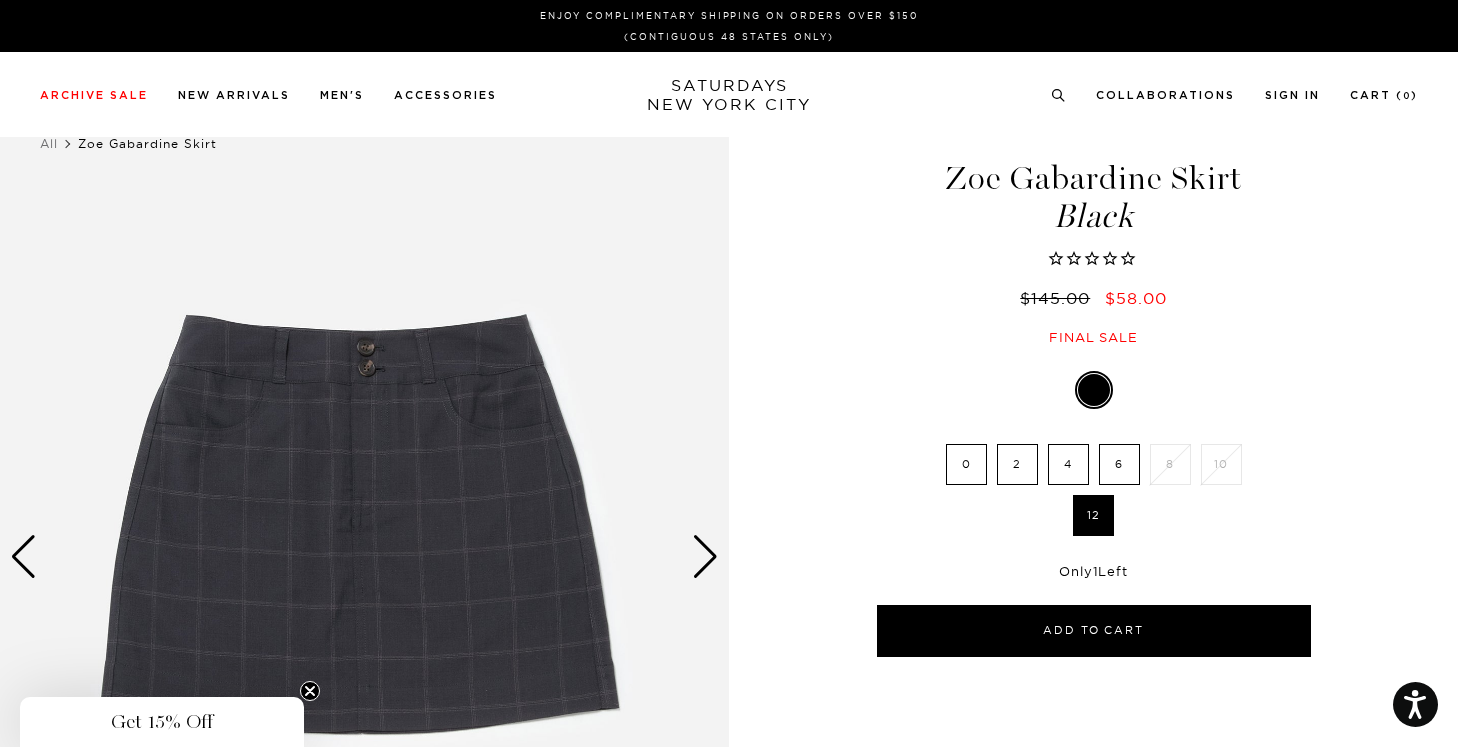 click at bounding box center [705, 557] 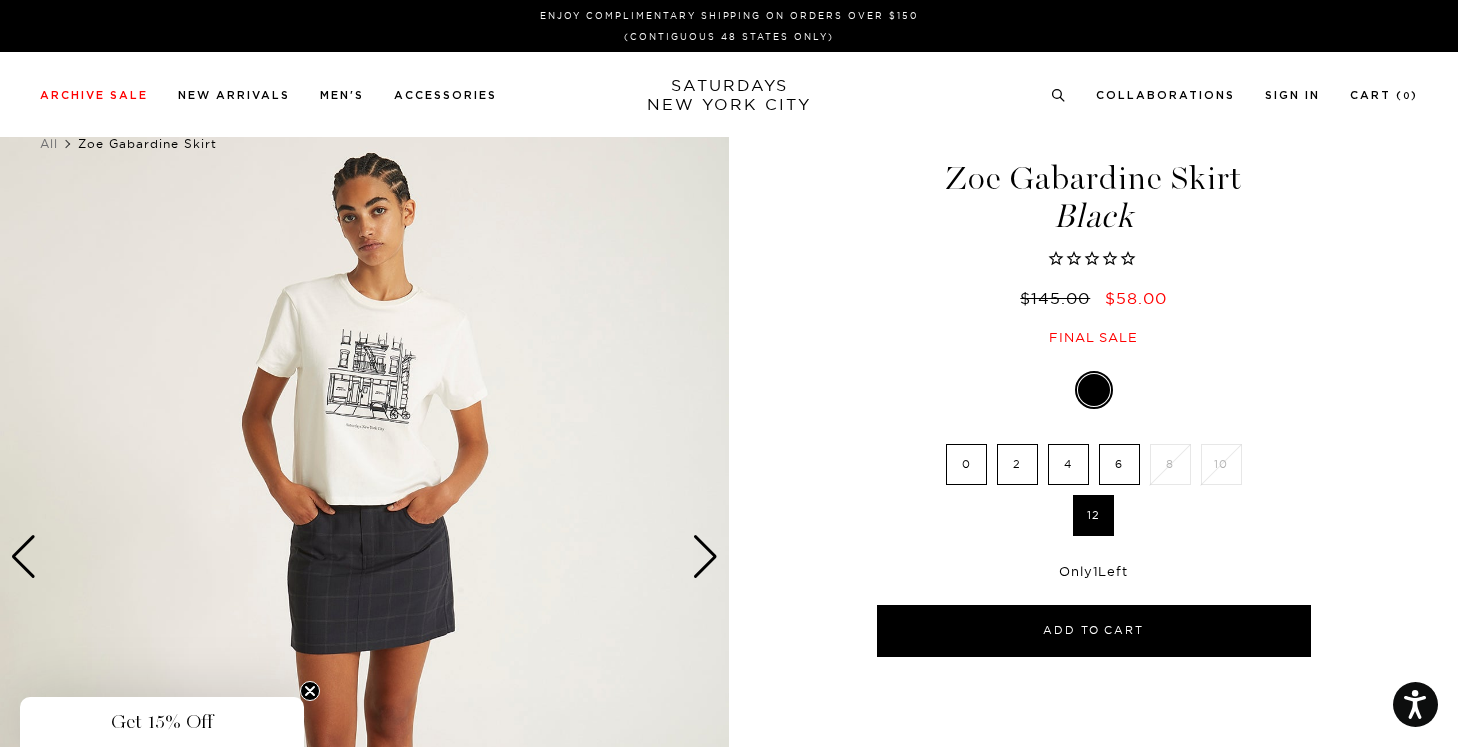 click at bounding box center (705, 557) 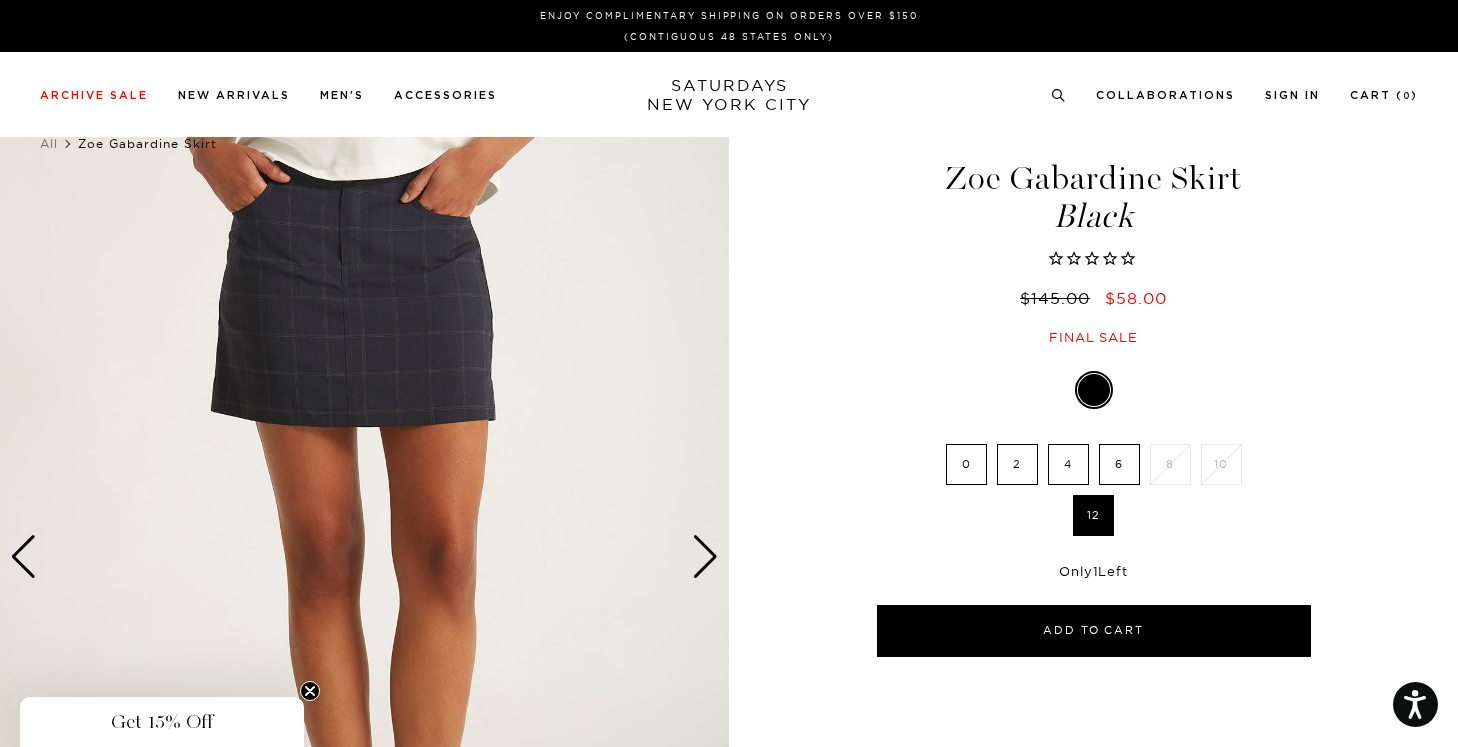 click at bounding box center (705, 557) 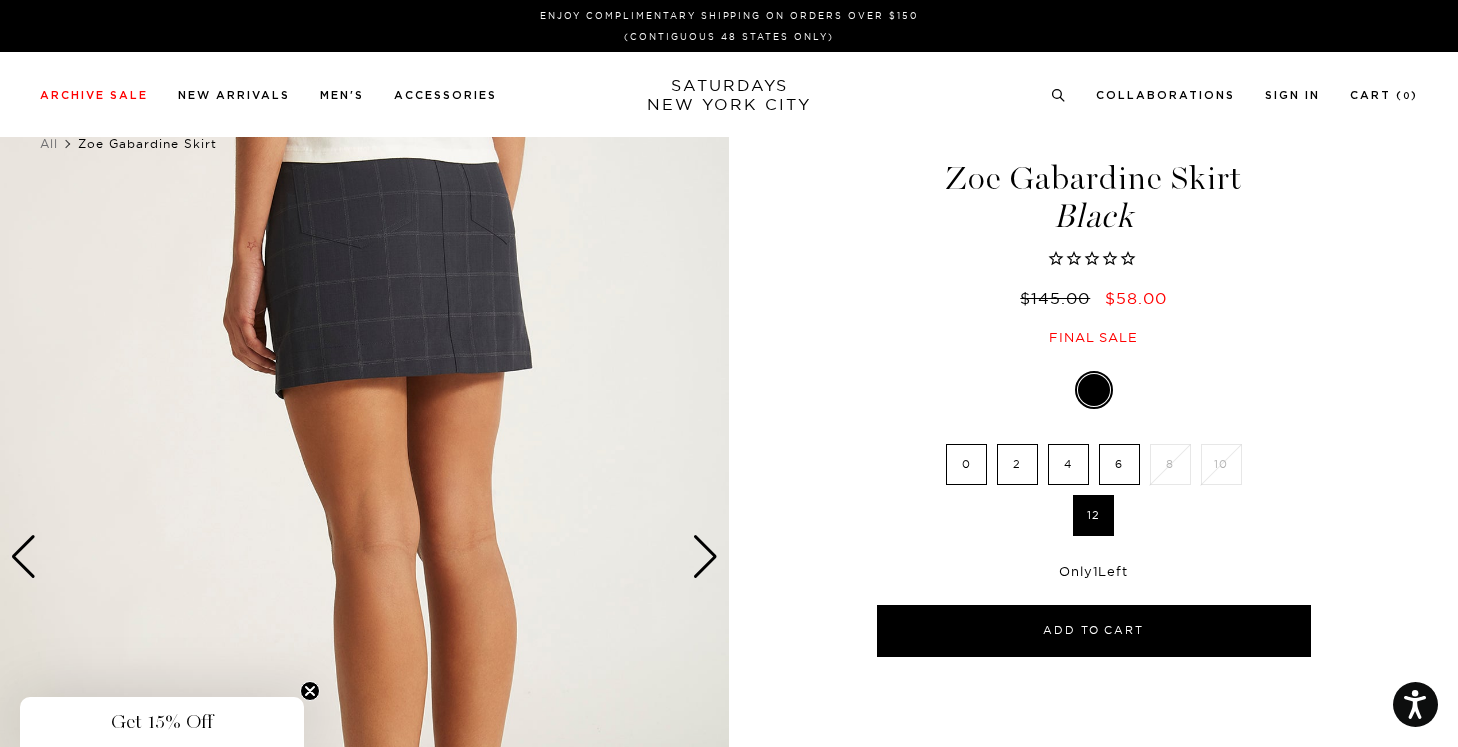 click at bounding box center (705, 557) 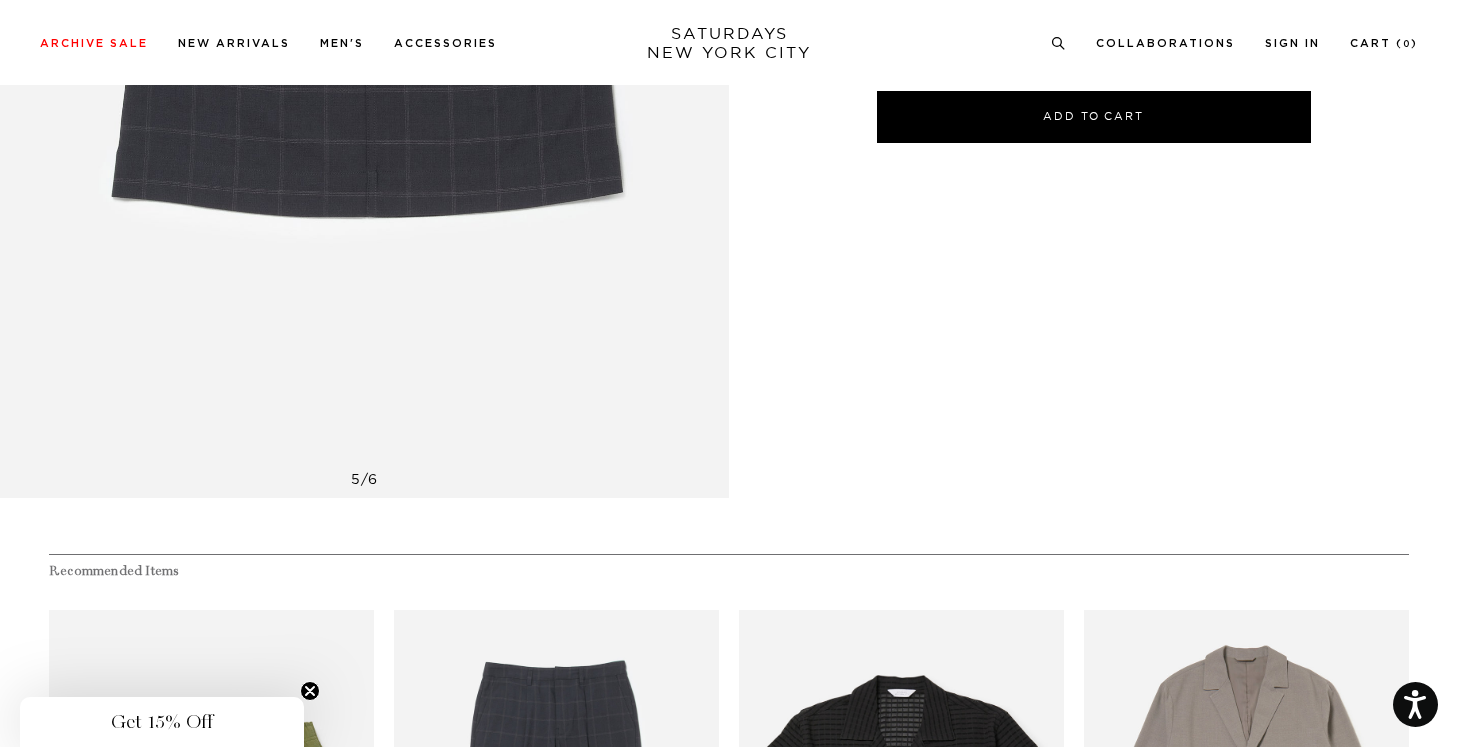scroll, scrollTop: 0, scrollLeft: 0, axis: both 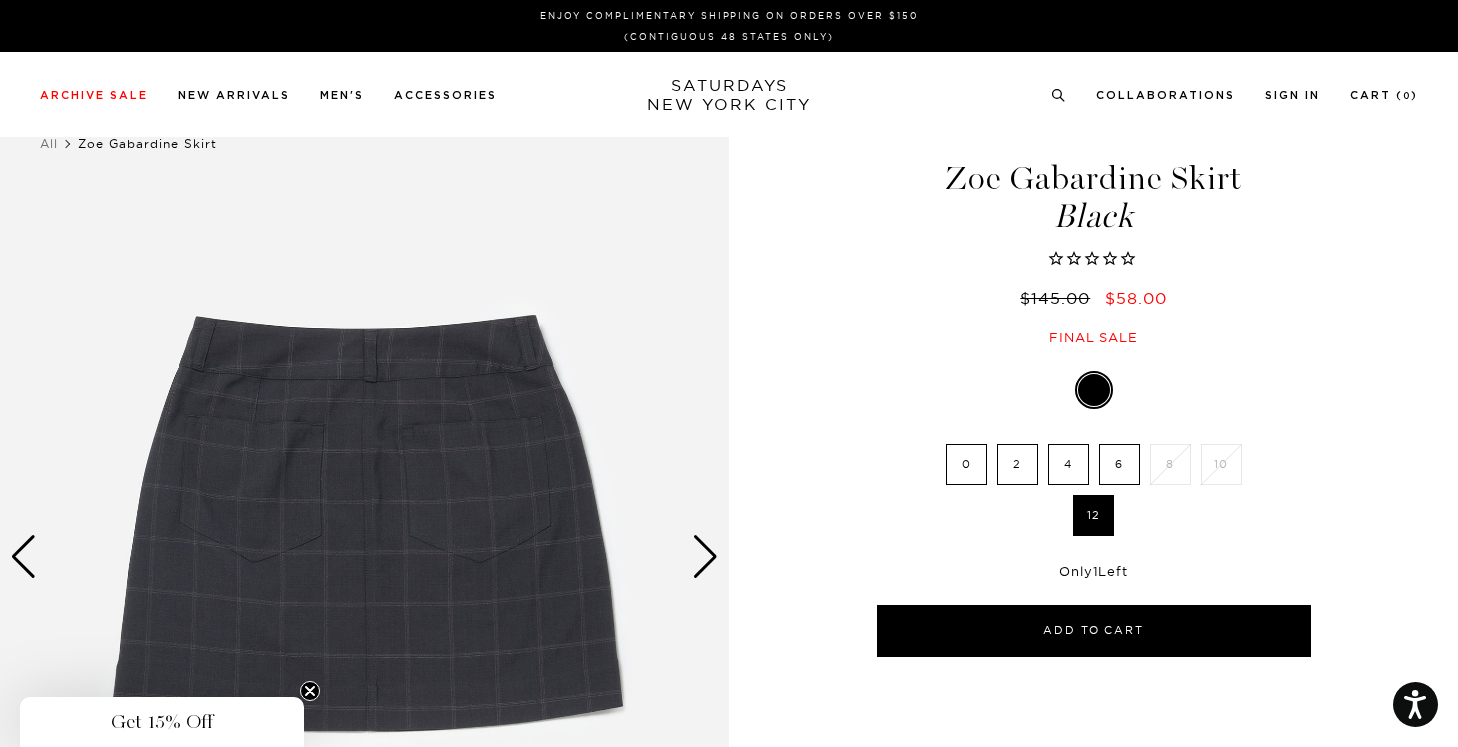 copy on "Zoe Gabardine Skirt" 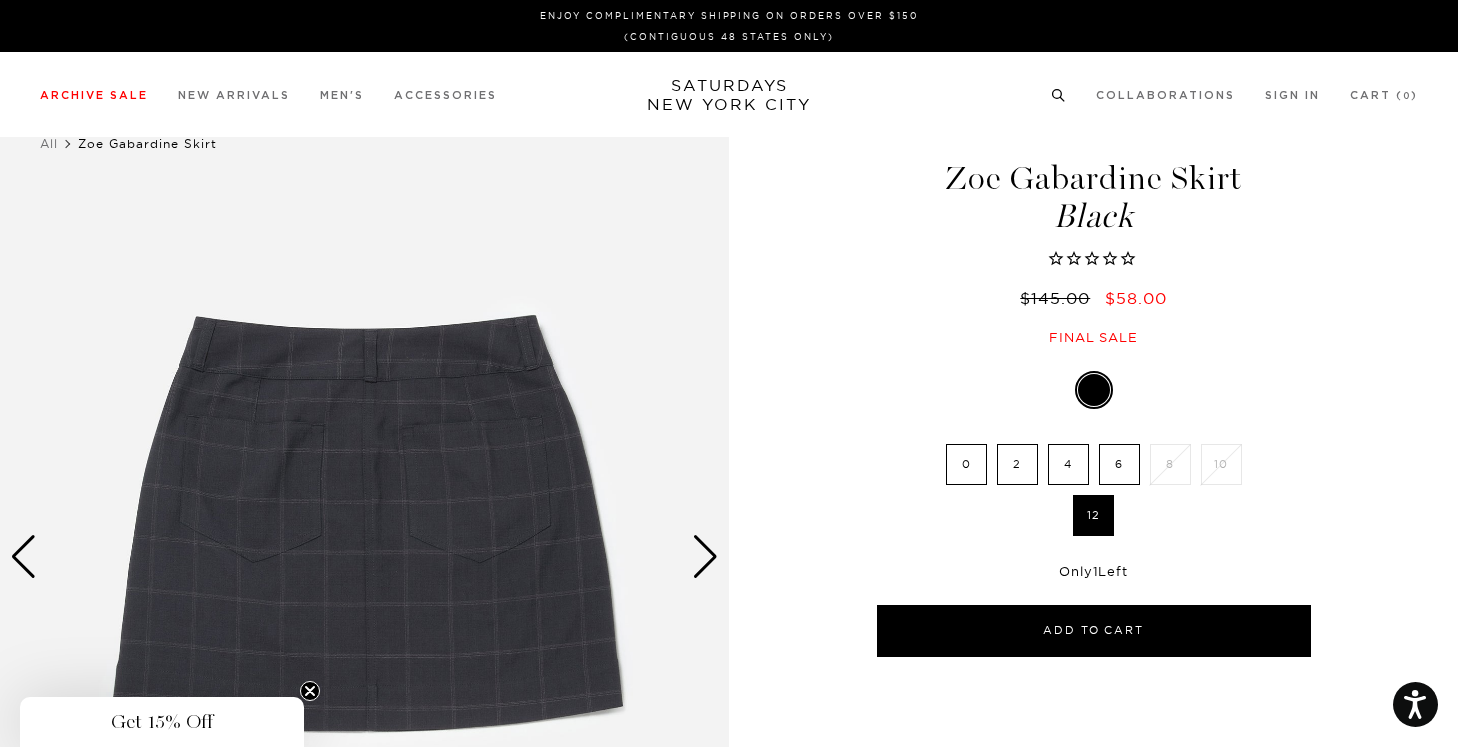 click 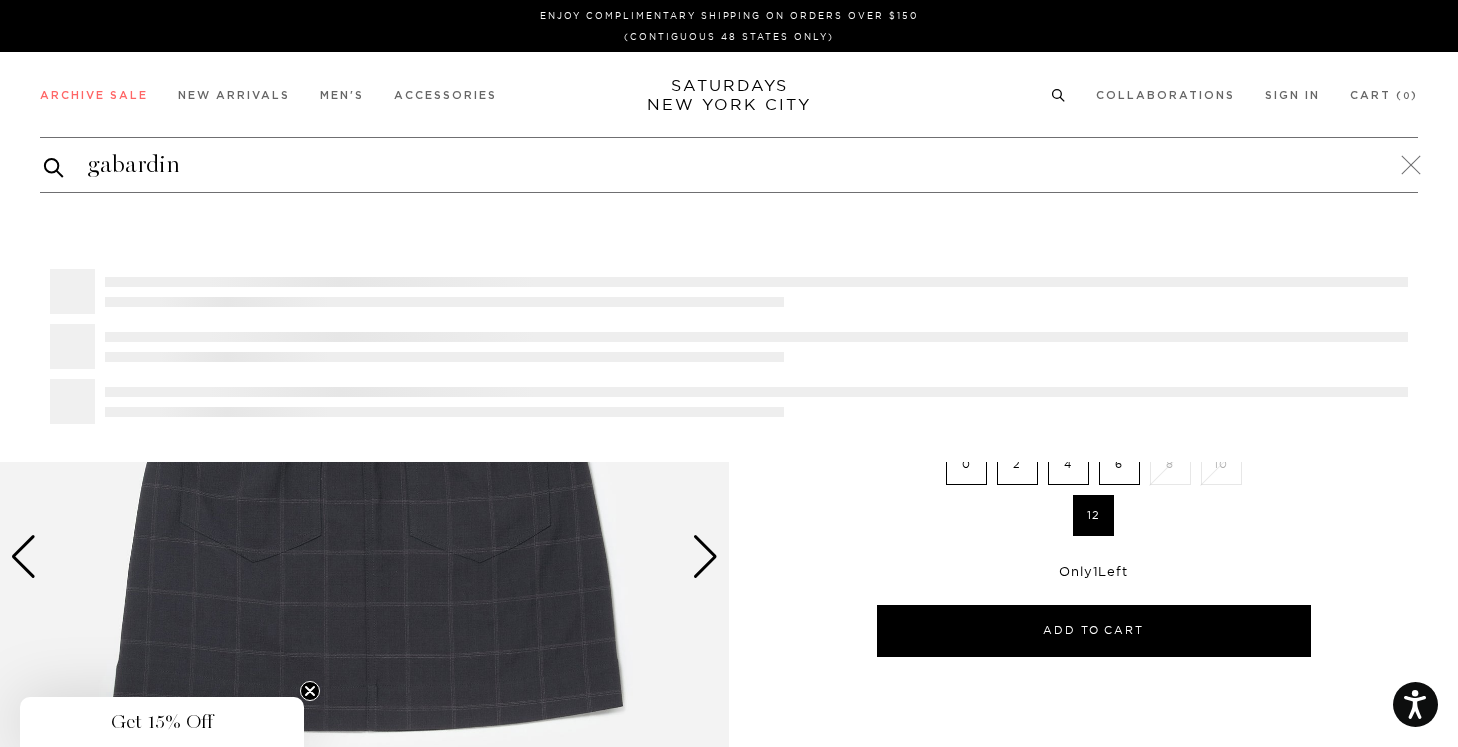 type on "gabardine" 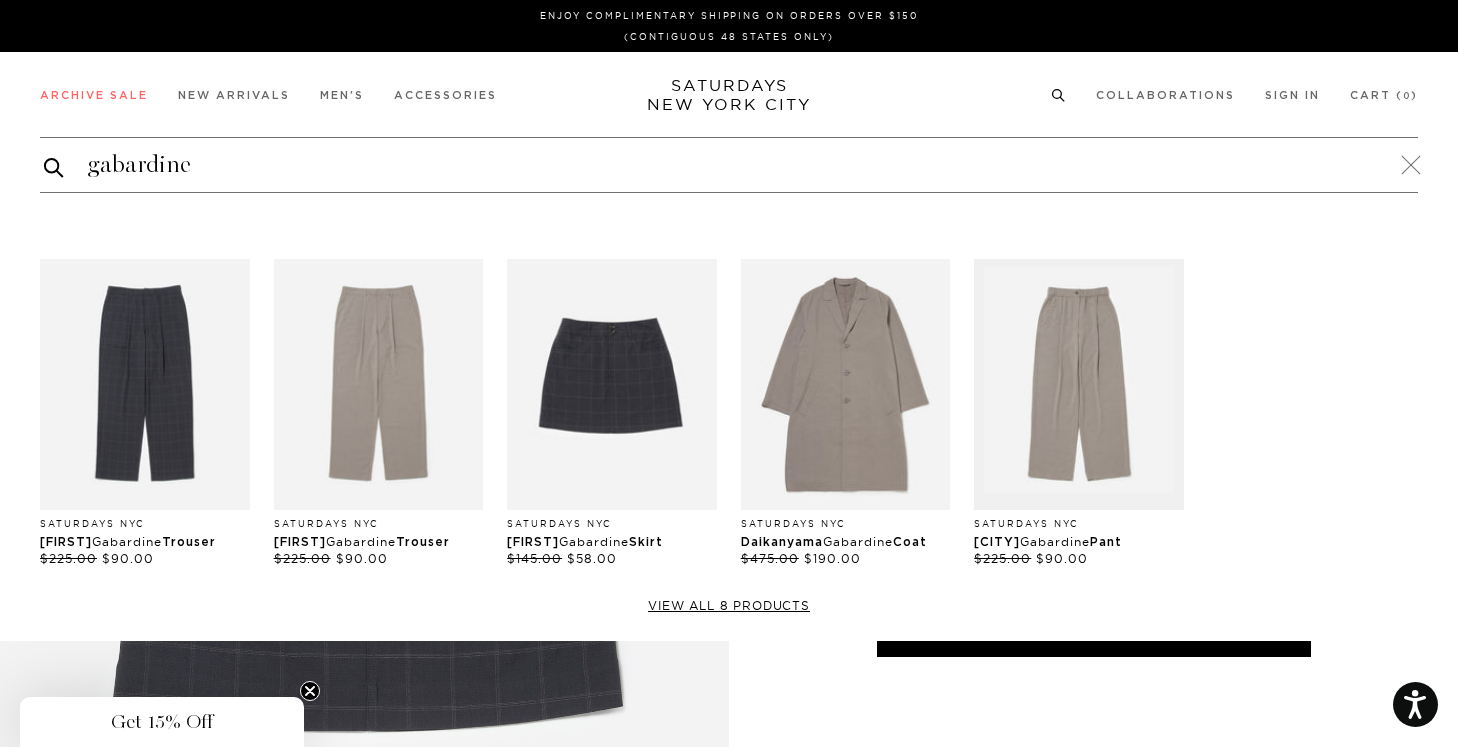 click at bounding box center (145, 384) 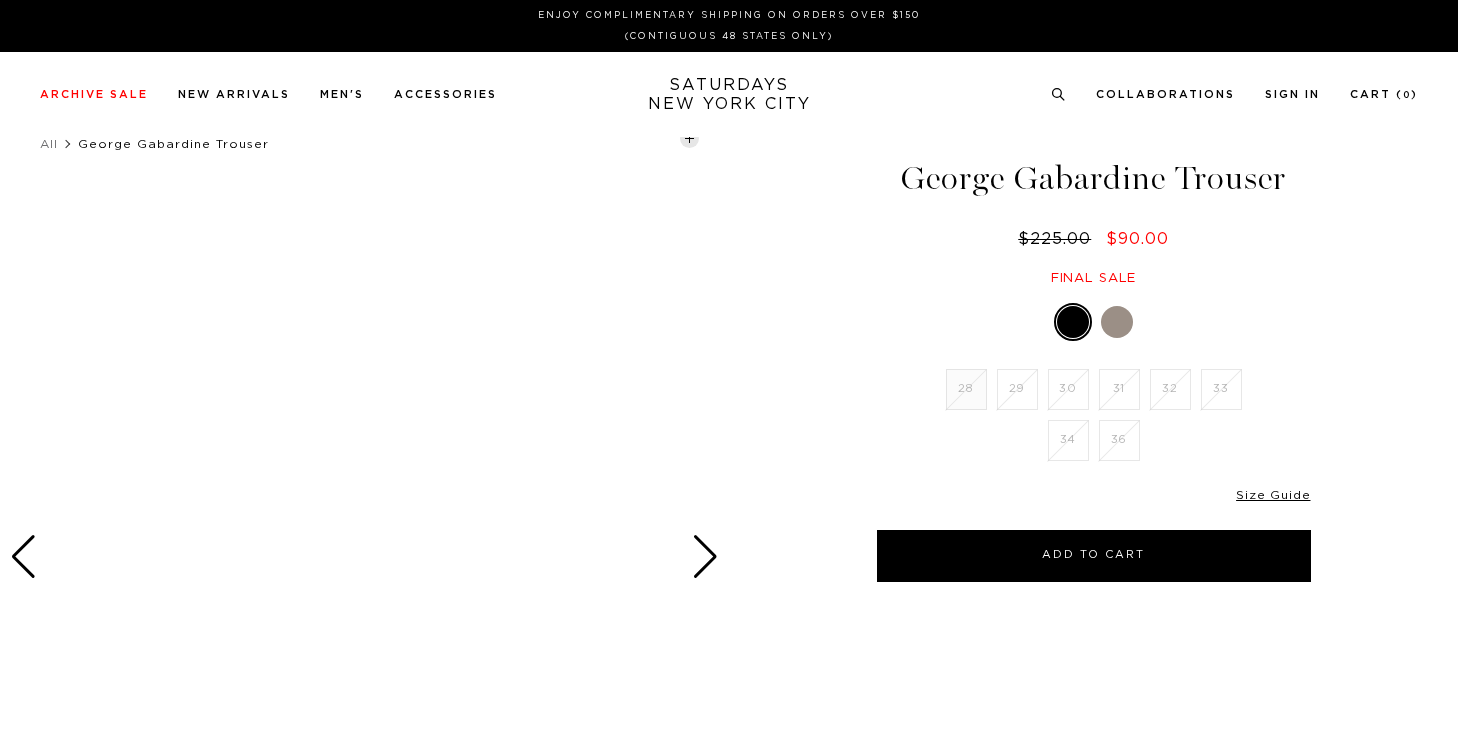 scroll, scrollTop: 0, scrollLeft: 0, axis: both 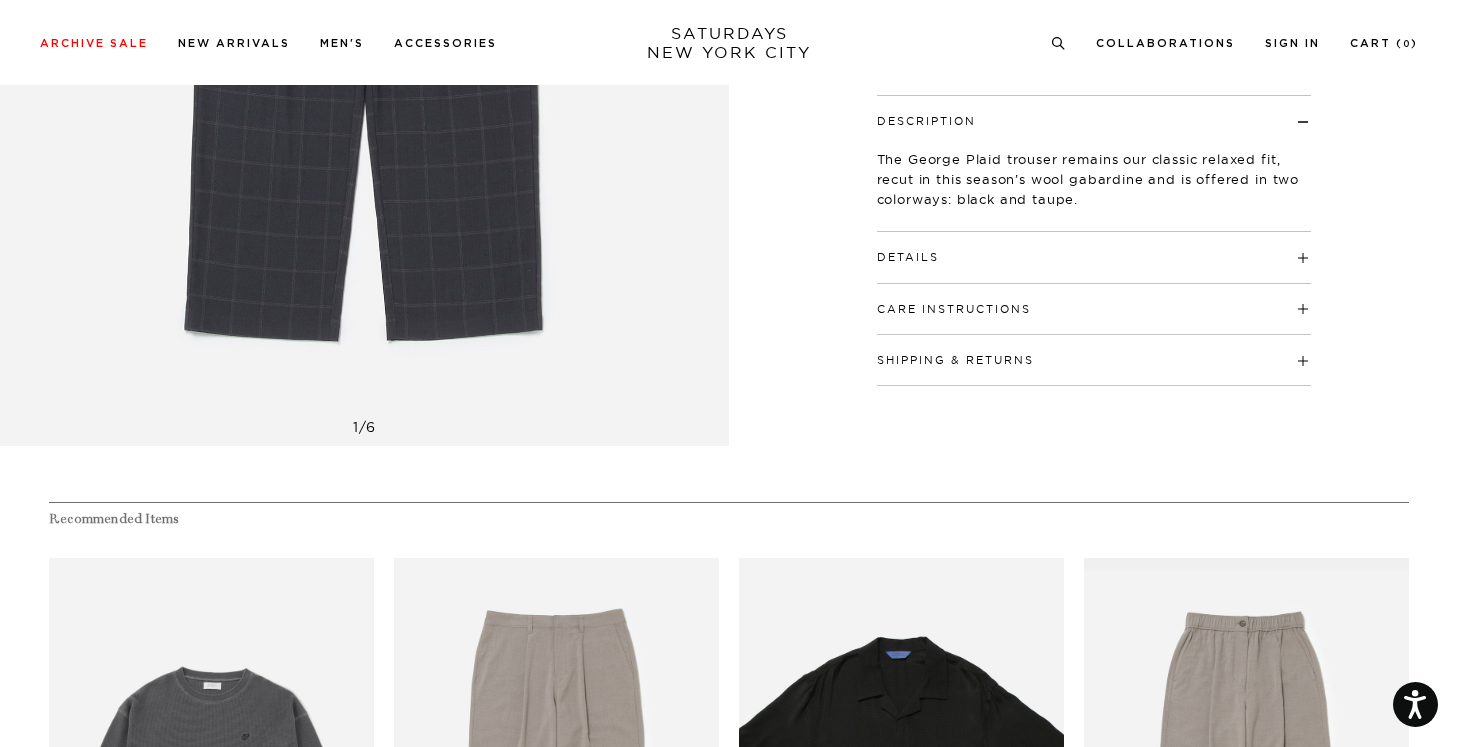 click on "Details
Fixed waistband with belt loops Front zipper fly with hidden hook and bar closure on waistband Seasonal plaid design Front slash pockets with inner coin pocket  Embroidered Slash logo embroidery next to back pocket Model is [HEIGHT] and wearing a size [SIZE]" at bounding box center [1094, 257] 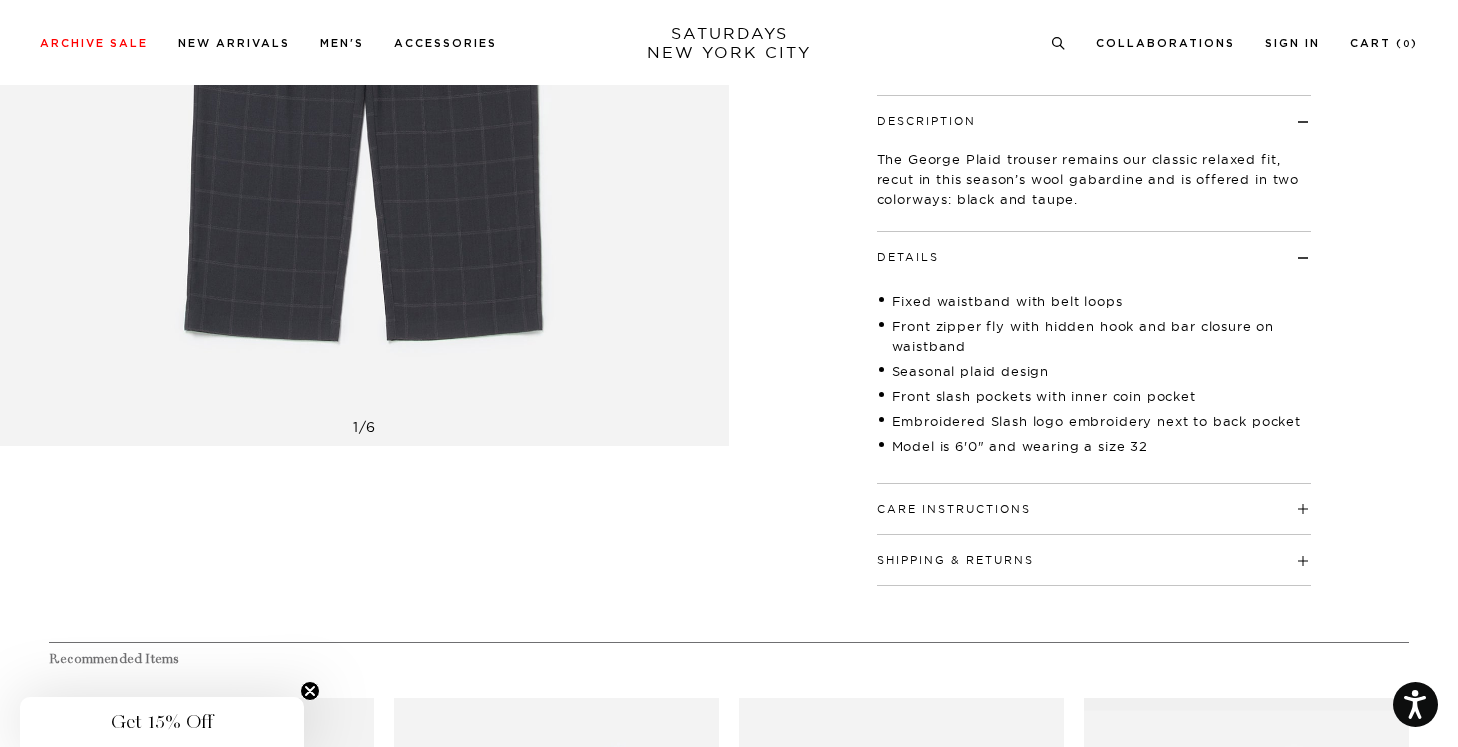 click on "Care Instructions" at bounding box center (954, 509) 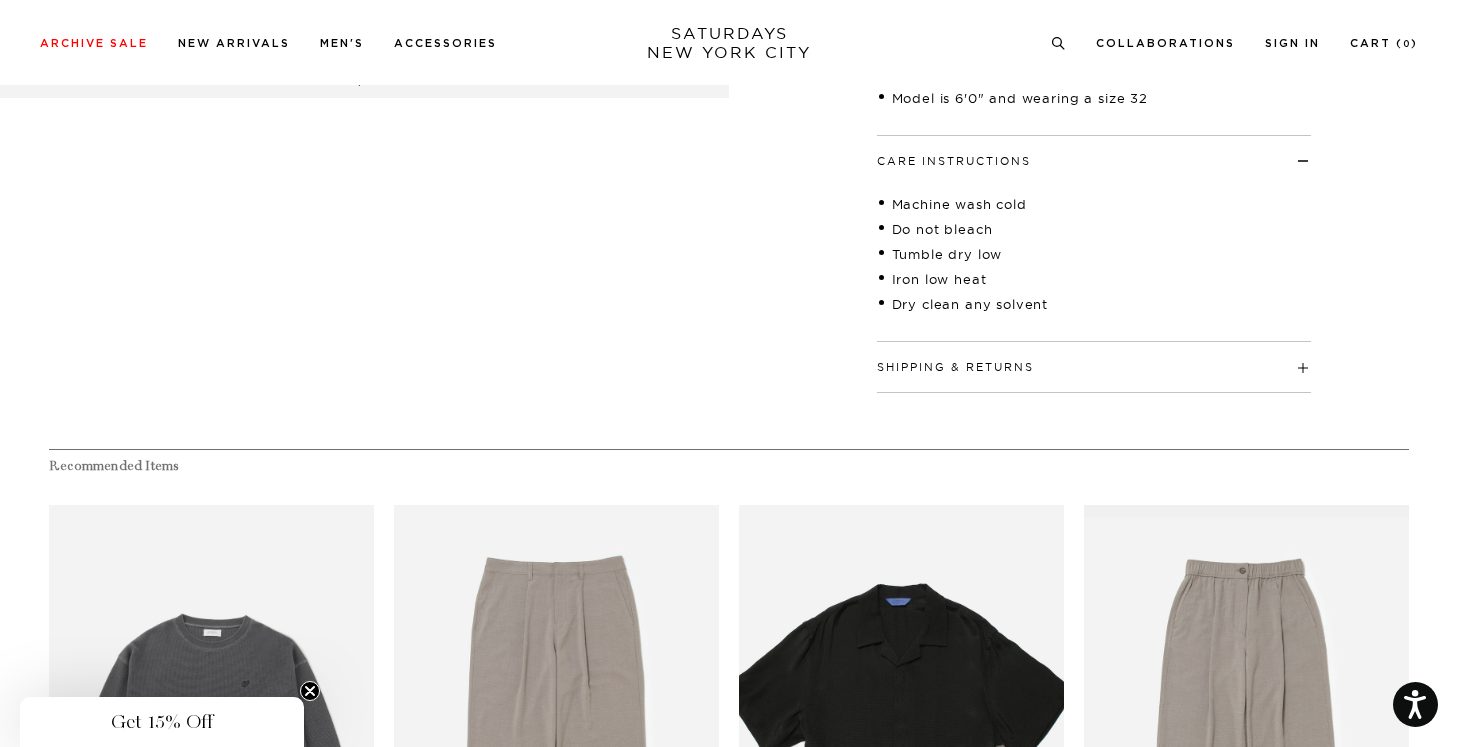 scroll, scrollTop: 915, scrollLeft: 0, axis: vertical 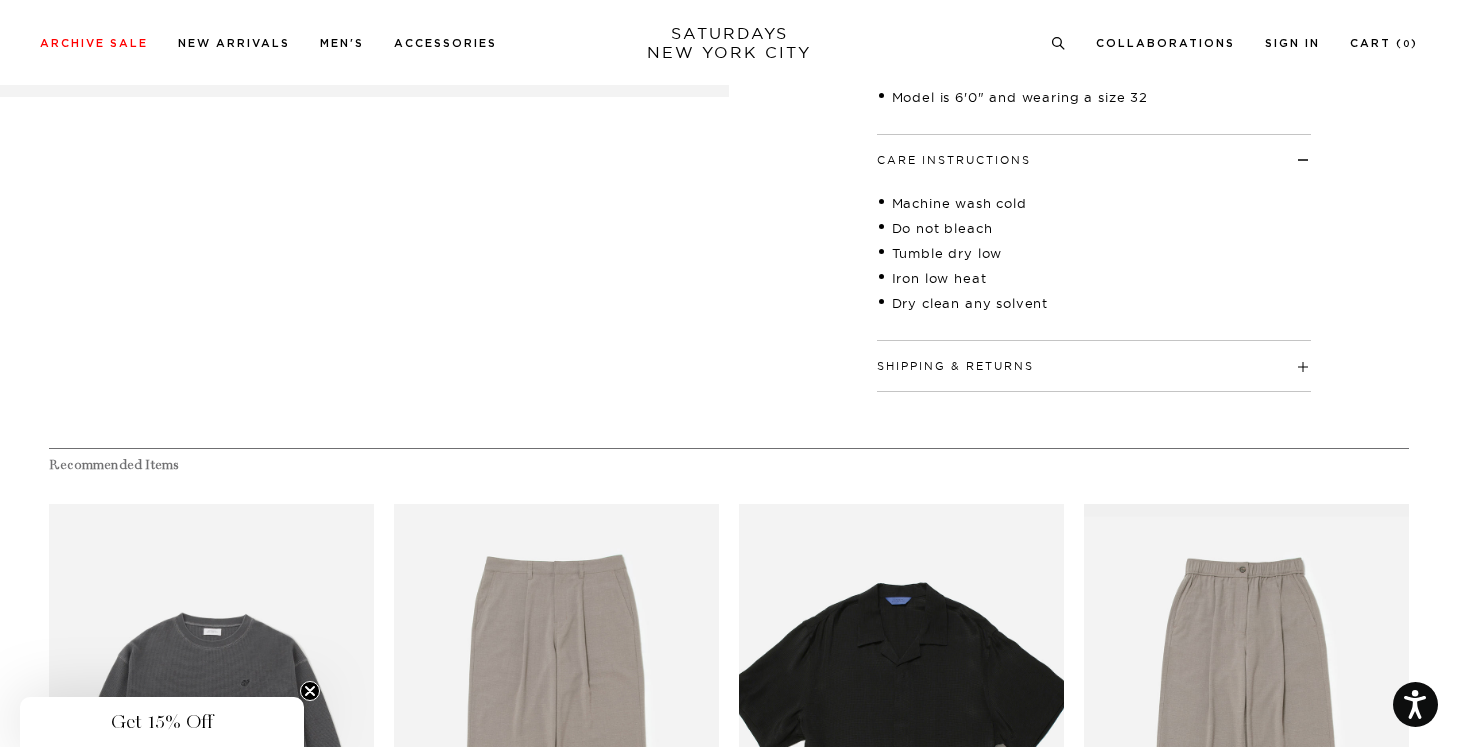 click on "Shipping & Returns" at bounding box center [955, 366] 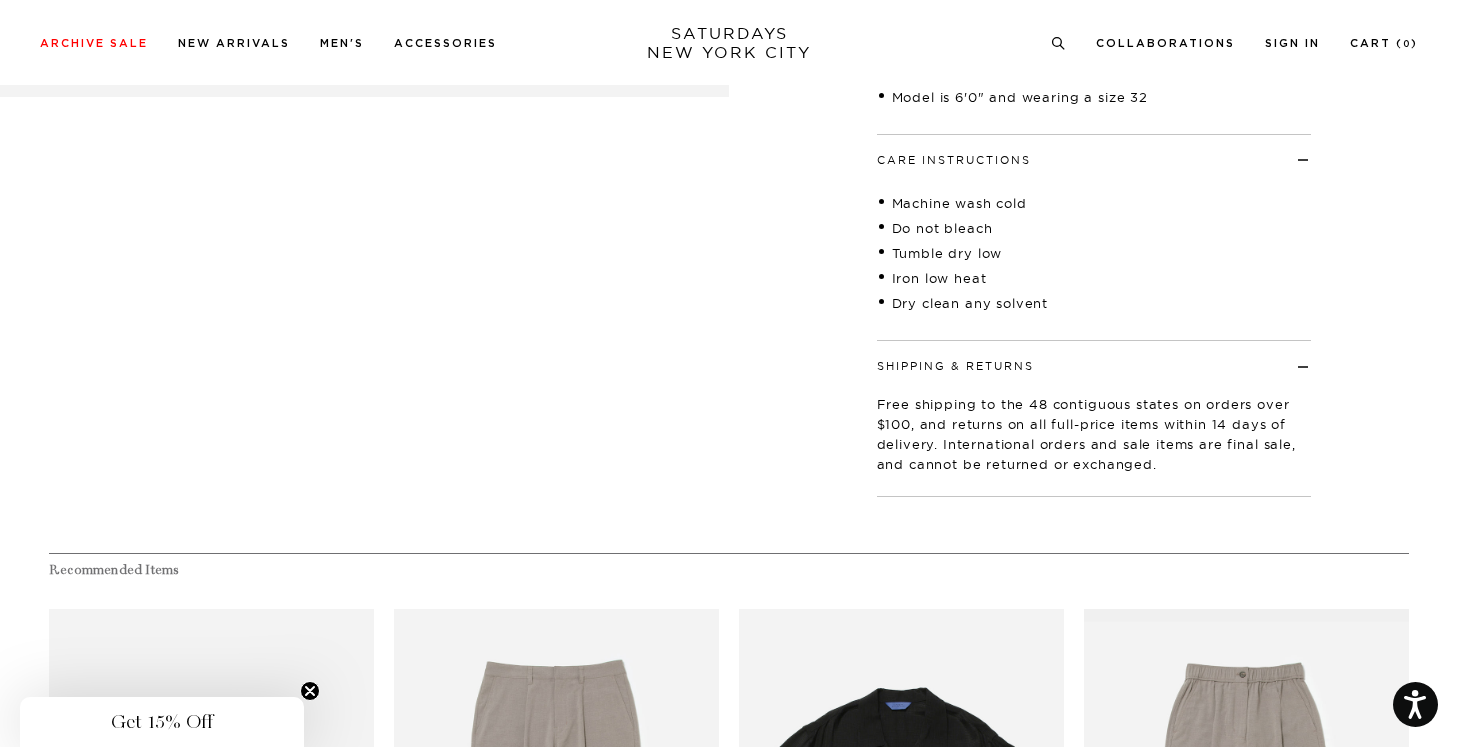 click on "Shipping & Returns" at bounding box center [955, 366] 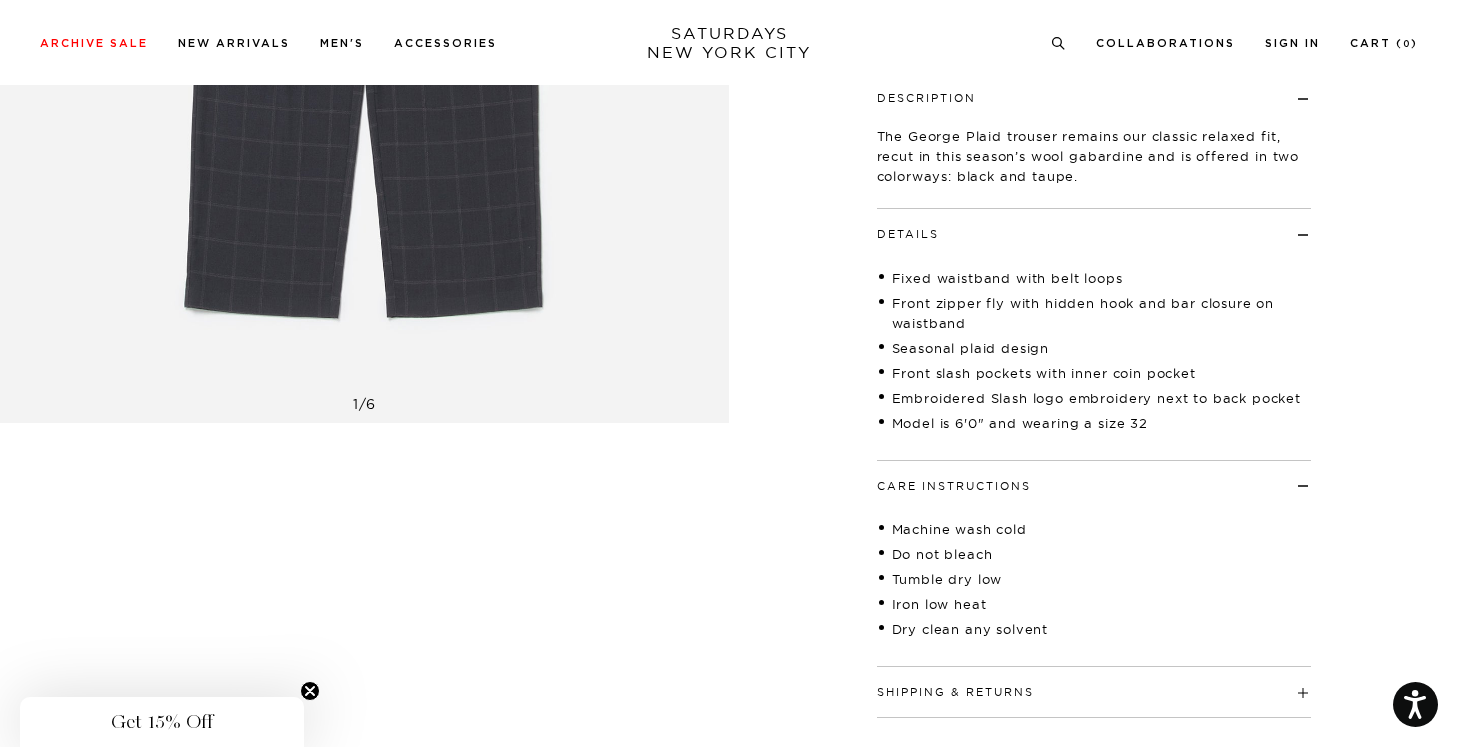 click on "Care Instructions" at bounding box center [1094, 477] 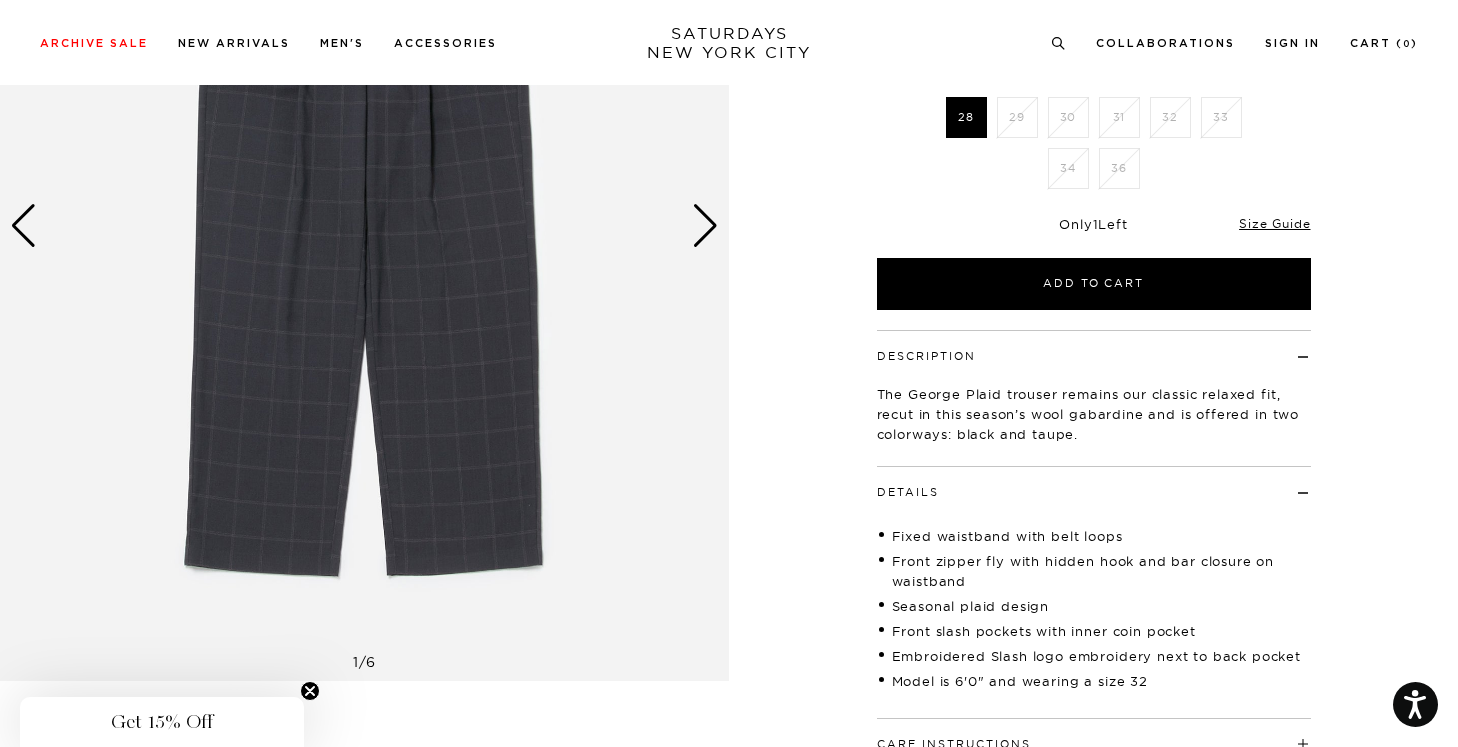 scroll, scrollTop: 321, scrollLeft: 0, axis: vertical 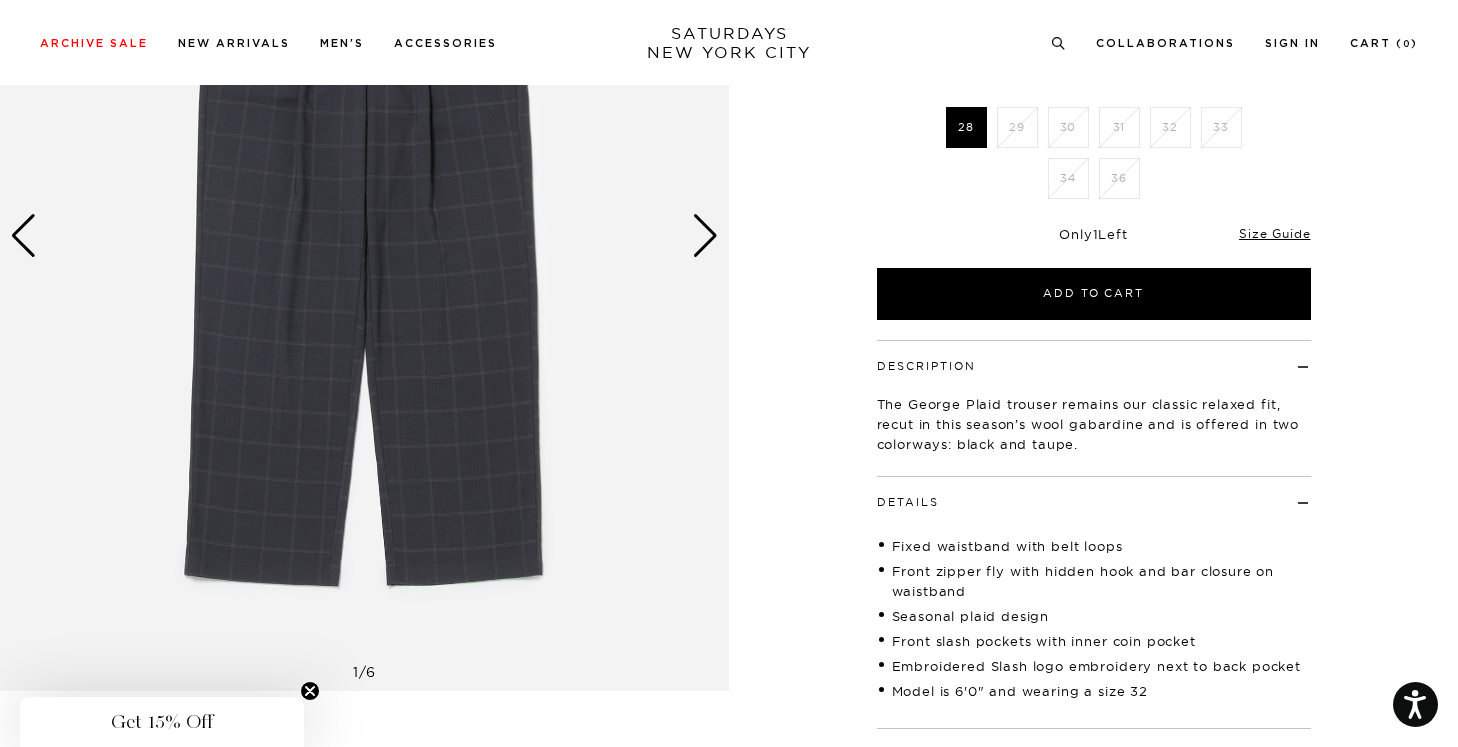 click on "Details" at bounding box center [908, 502] 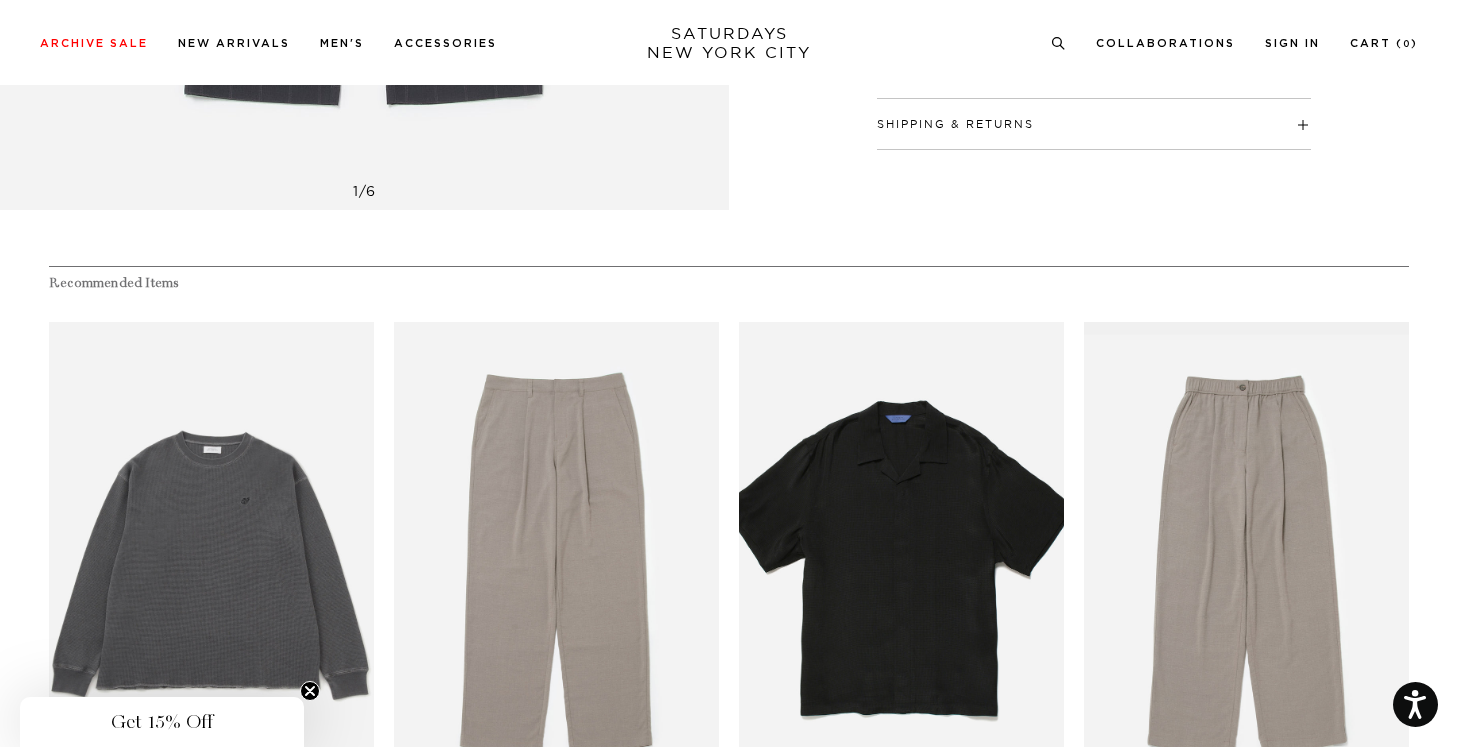 scroll, scrollTop: 803, scrollLeft: 0, axis: vertical 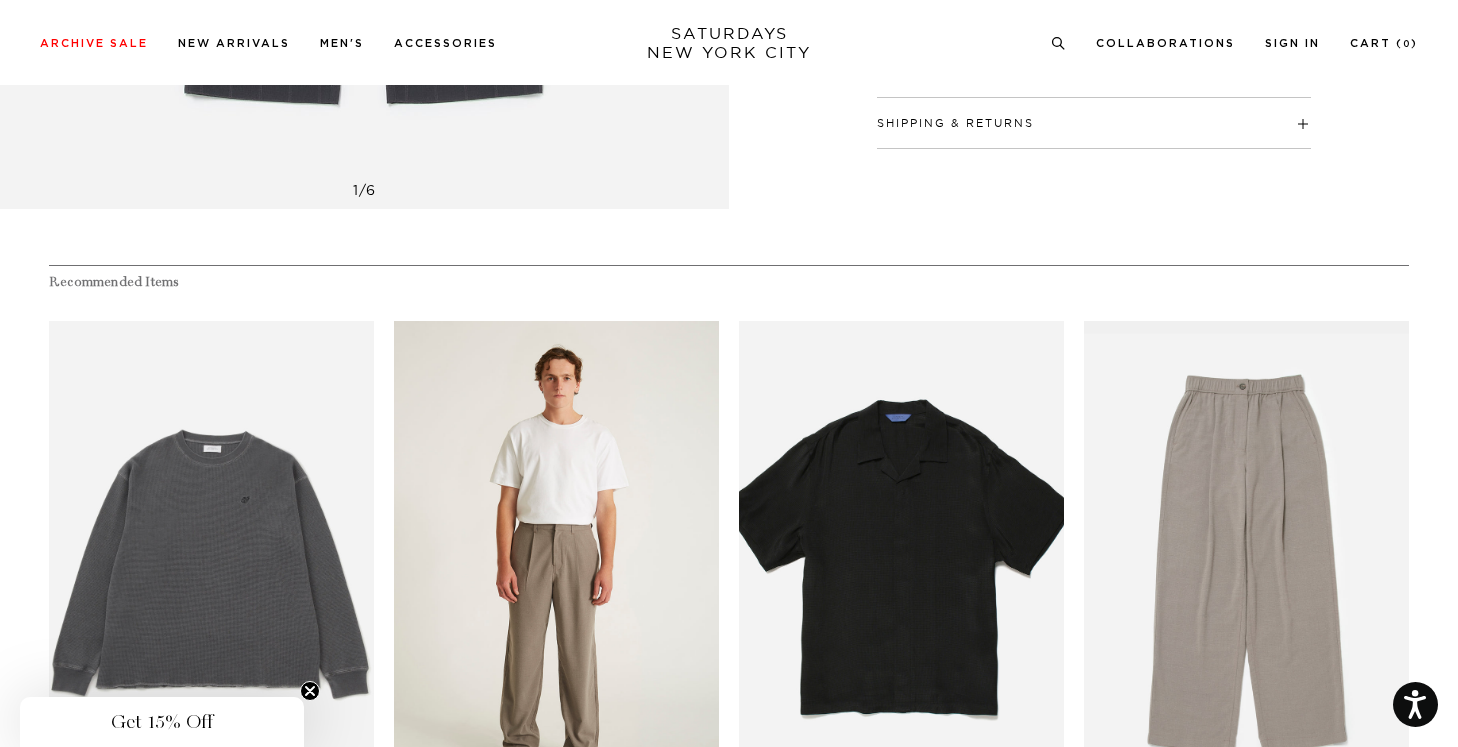 click at bounding box center (556, 565) 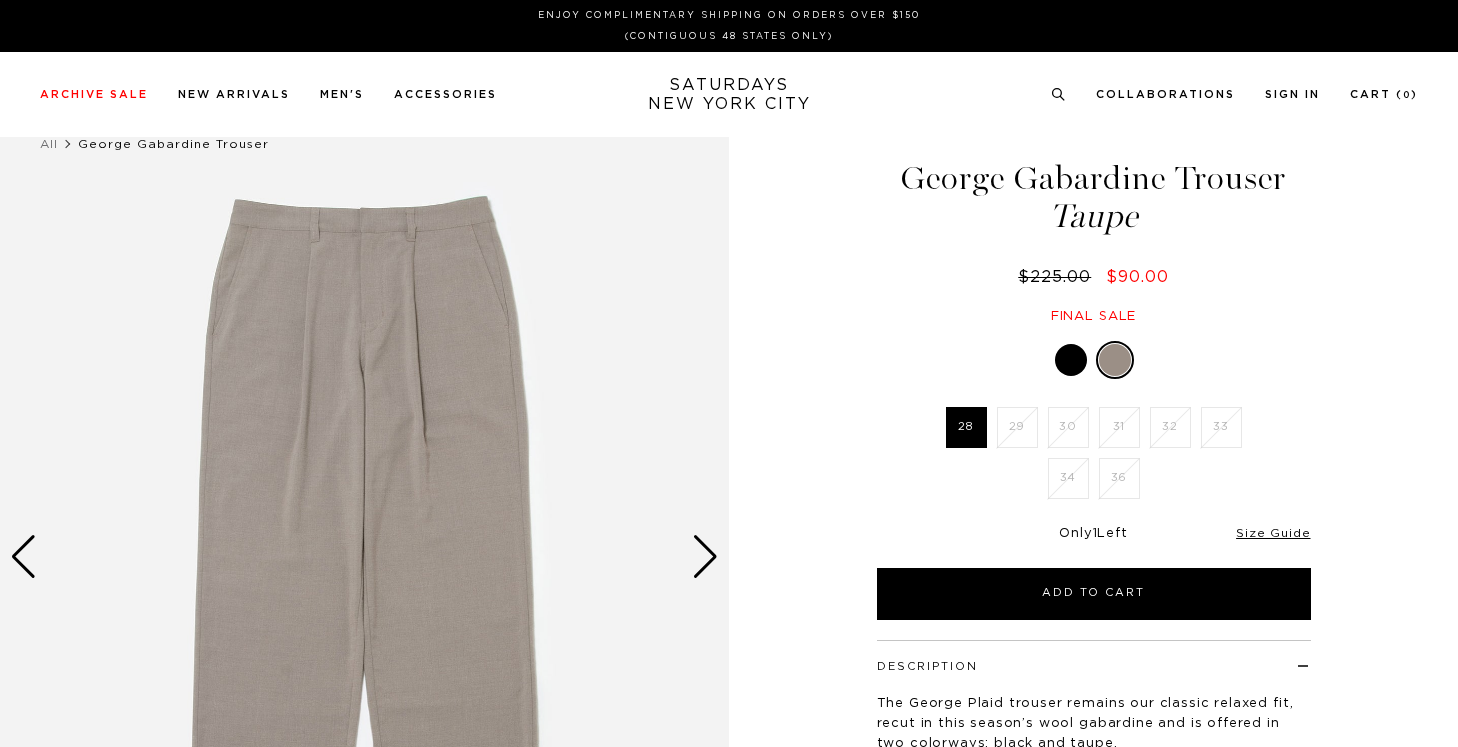 scroll, scrollTop: 0, scrollLeft: 0, axis: both 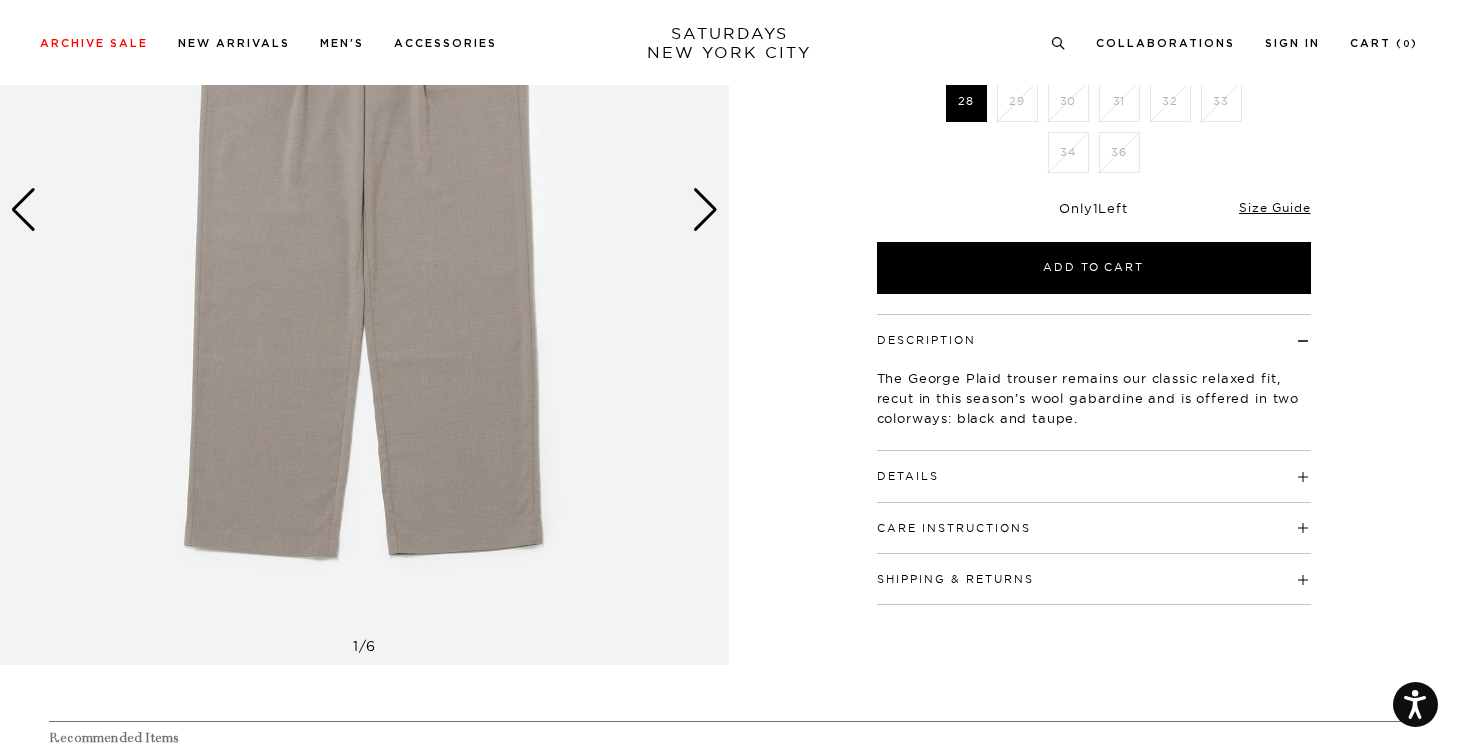 click on "Details
Fixed waistband with belt loops Front zipper fly with hidden hook and bar closure on waistband Seasonal plaid design Front slash pockets with inner coin pocket  Embroidered Slash logo embroidery next to back pocket Model is 6'0" and wearing a size 32" at bounding box center (1094, 476) 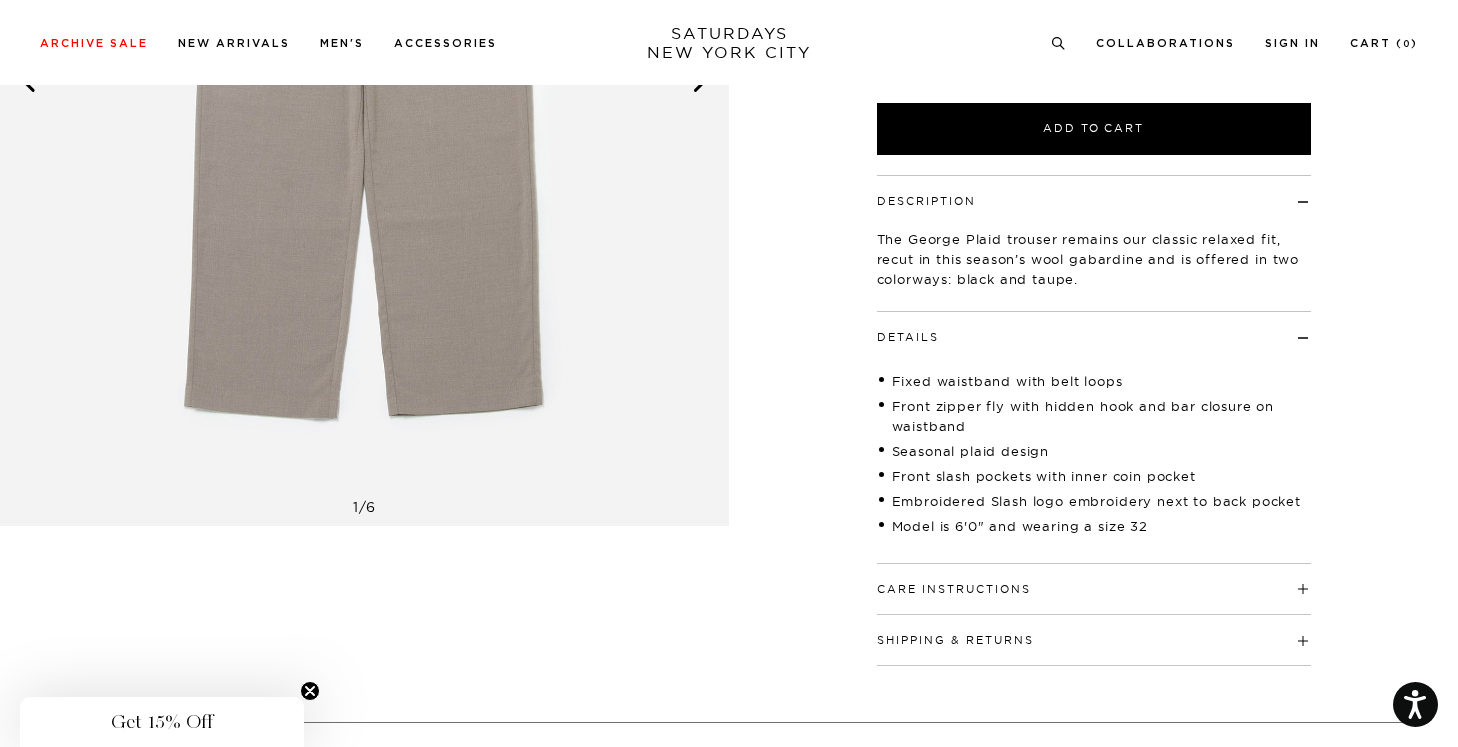 scroll, scrollTop: 518, scrollLeft: 0, axis: vertical 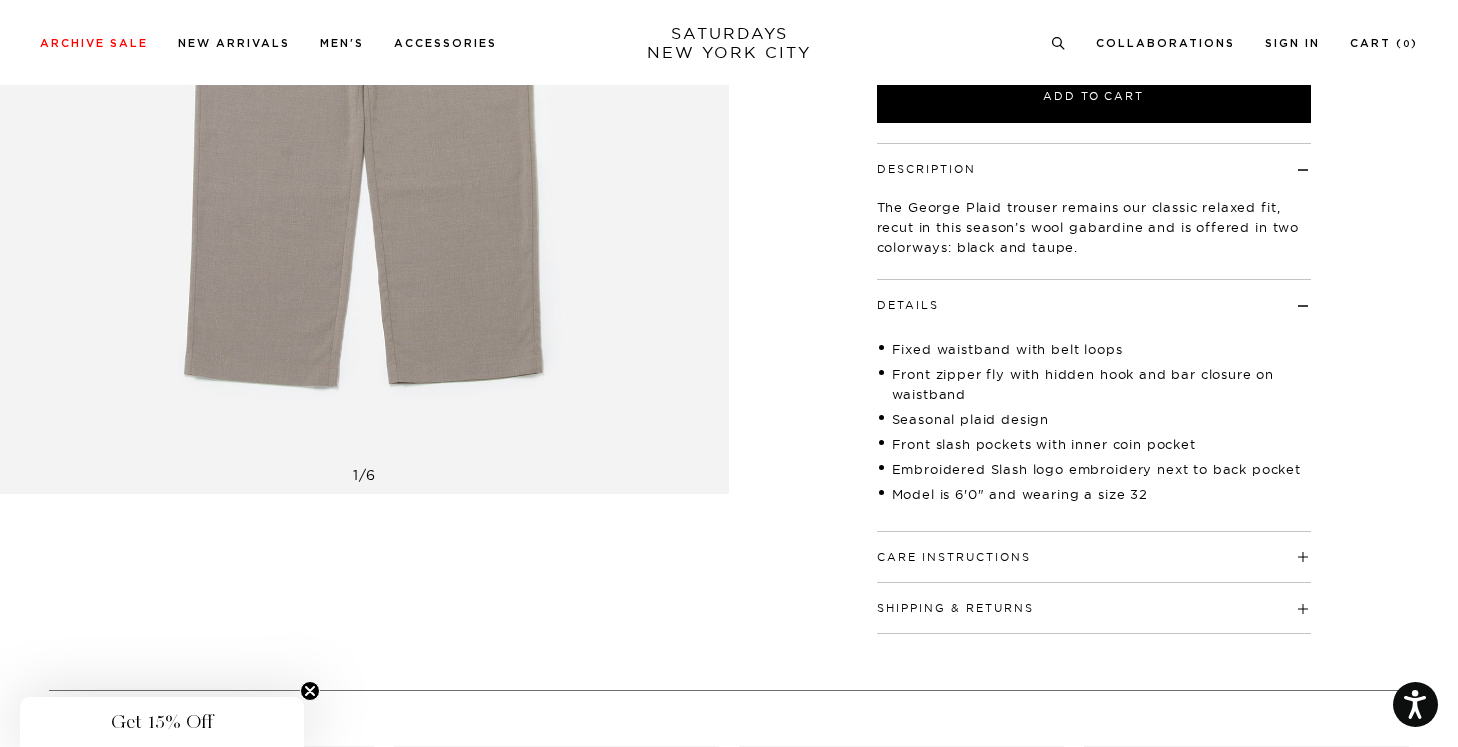click on "Care Instructions" at bounding box center [1094, 548] 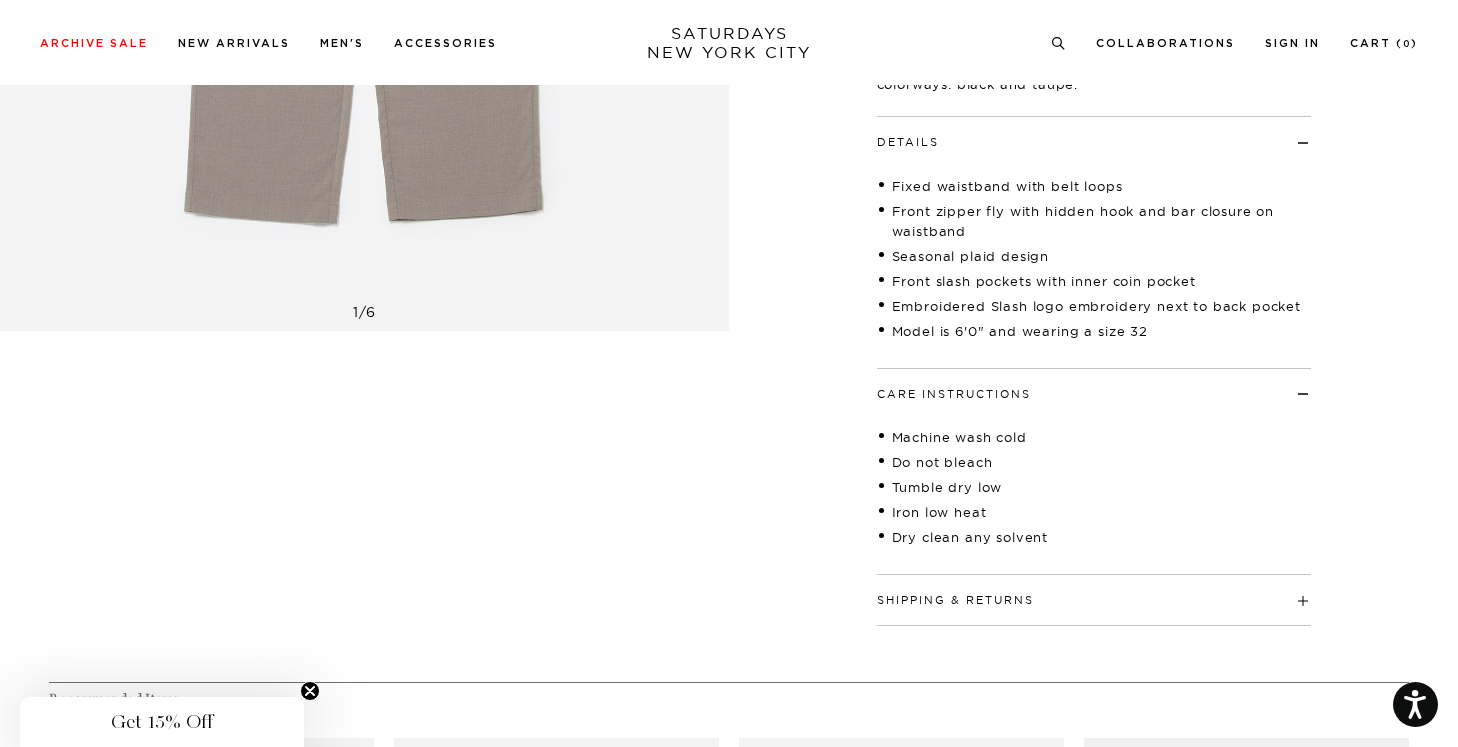 scroll, scrollTop: 689, scrollLeft: 0, axis: vertical 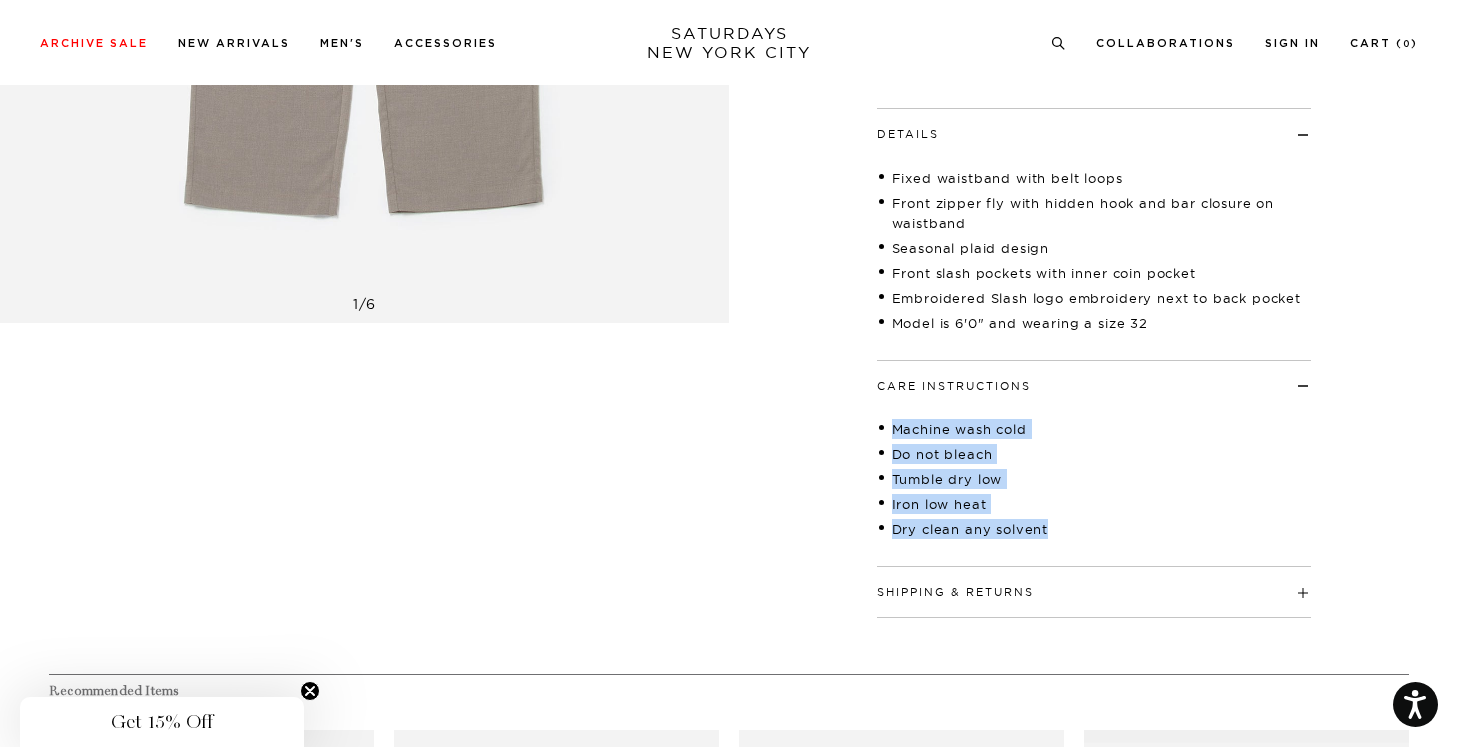 drag, startPoint x: 1074, startPoint y: 526, endPoint x: 882, endPoint y: 430, distance: 214.66252 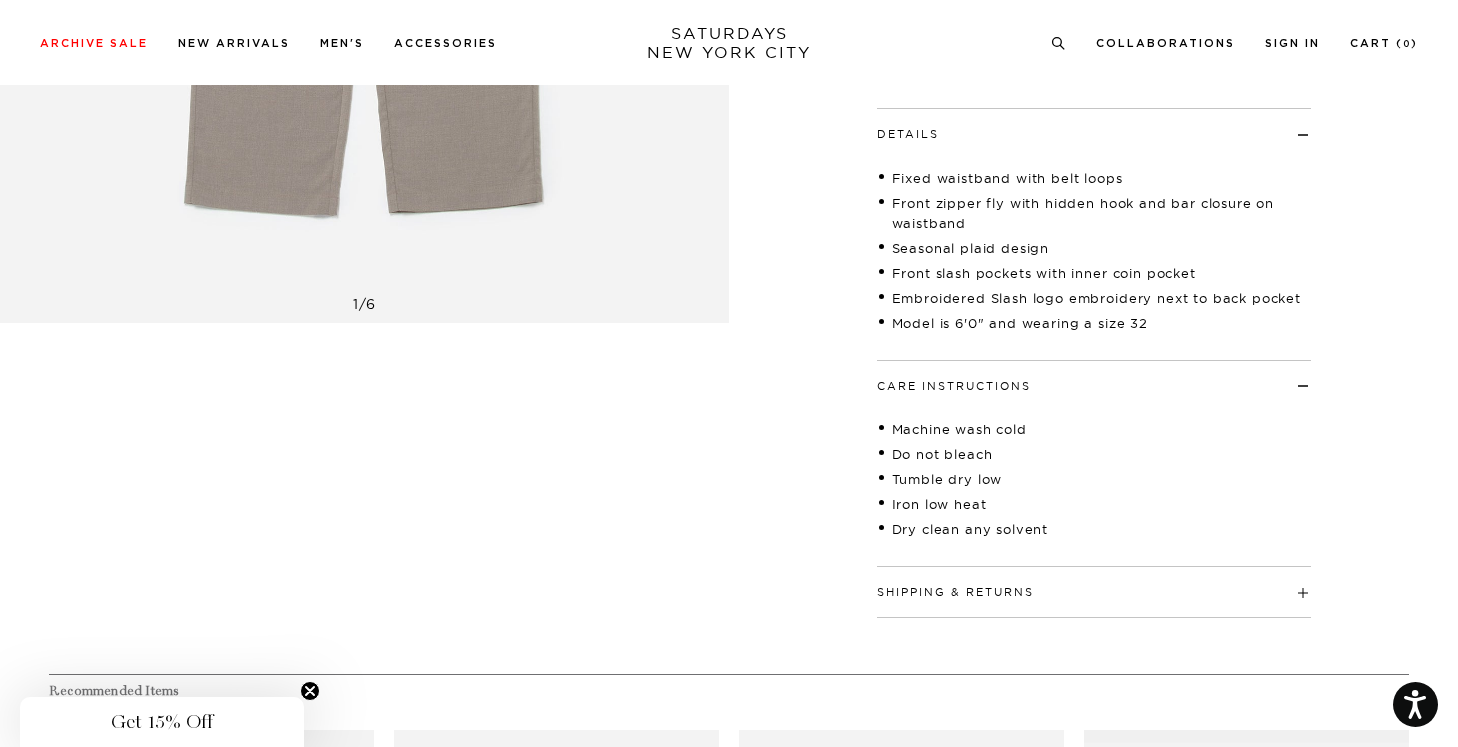 click on "Archive Sale
Men's
Tees
Shirts
Shorts
Swim
Knitwear
Pants
Sweats
Women's" at bounding box center (729, 42) 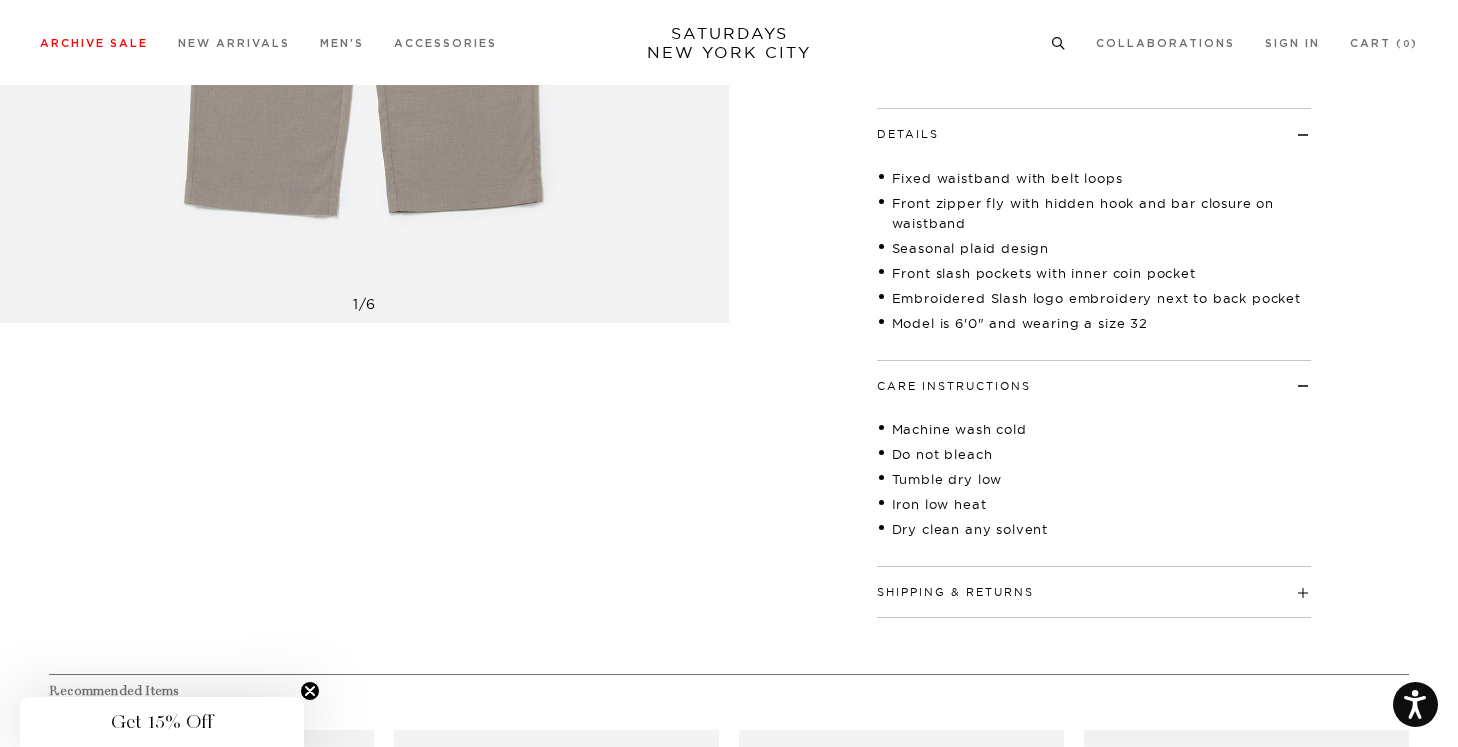 click 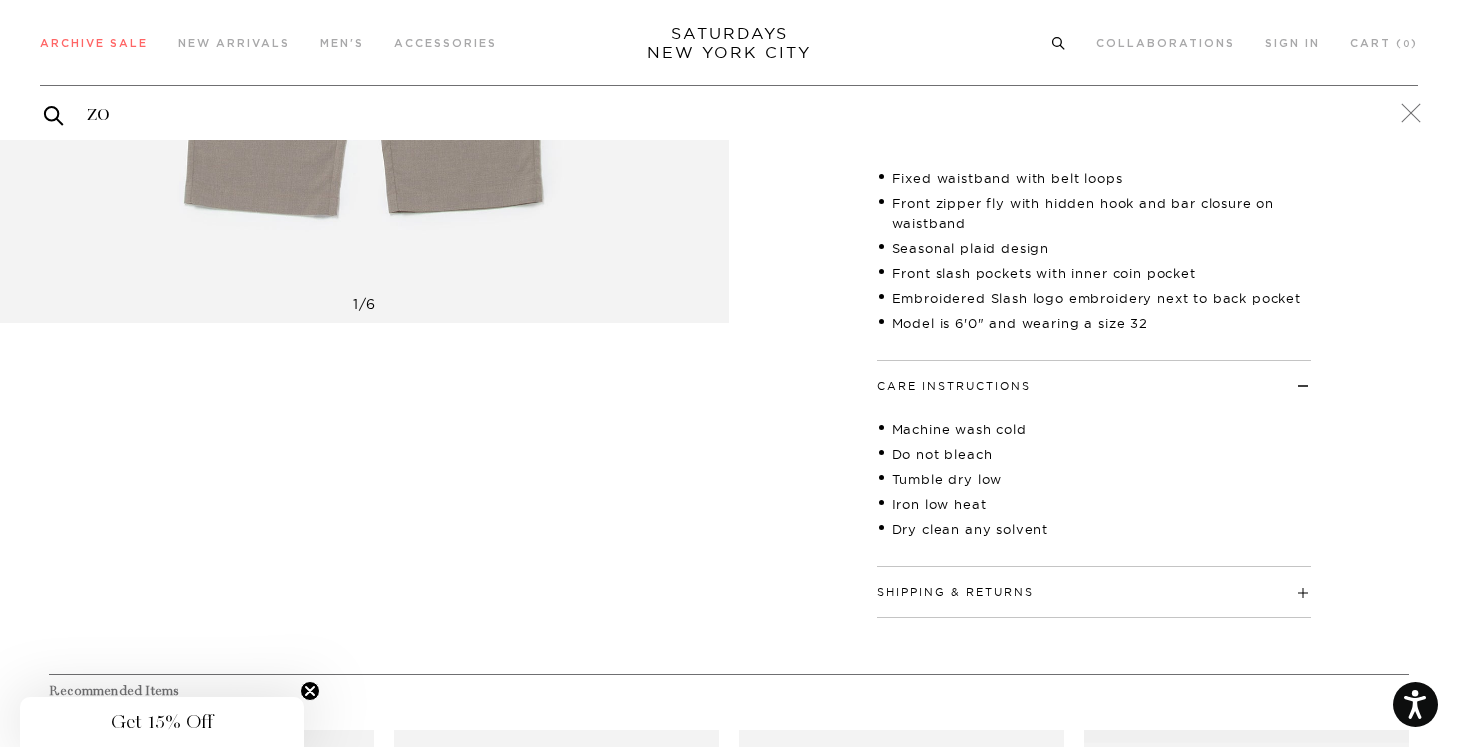 type on "zoe" 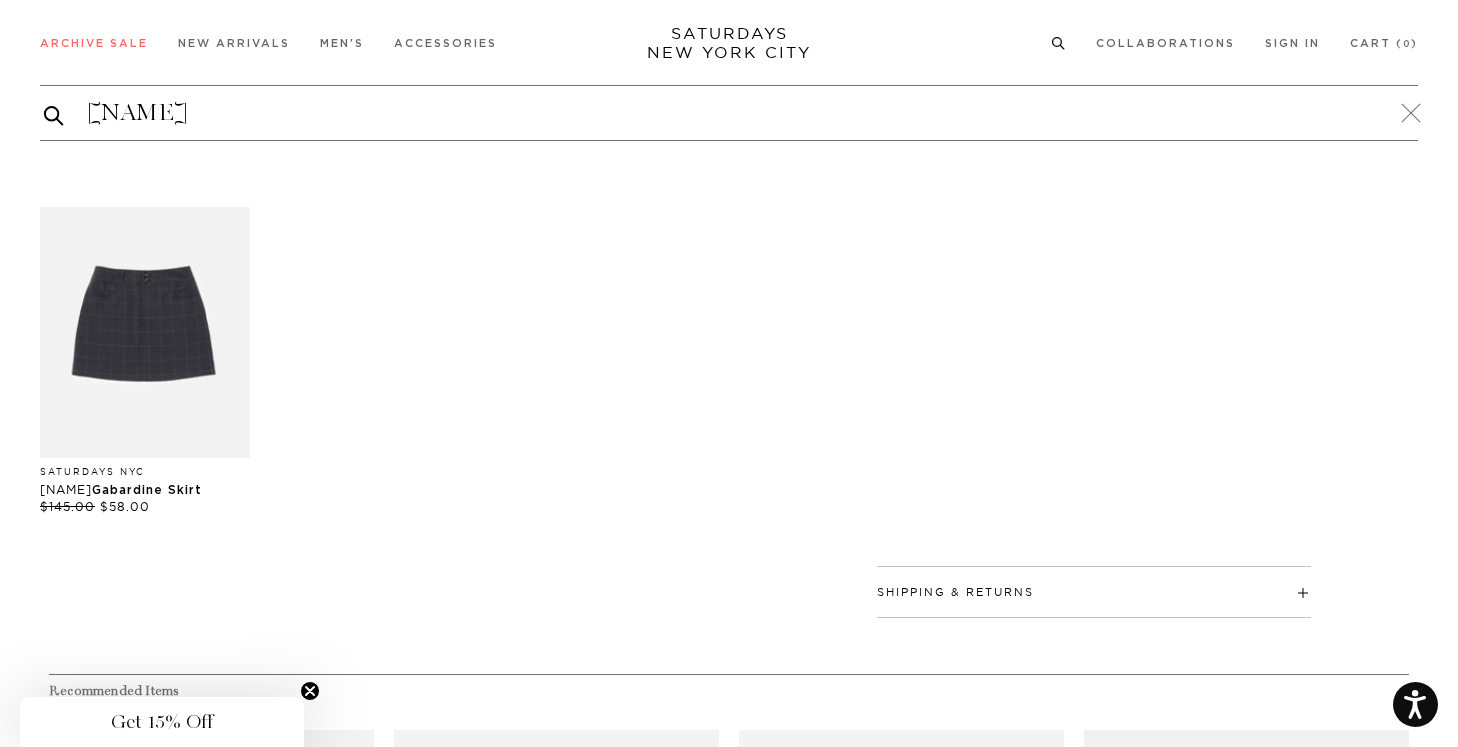 click at bounding box center (145, 332) 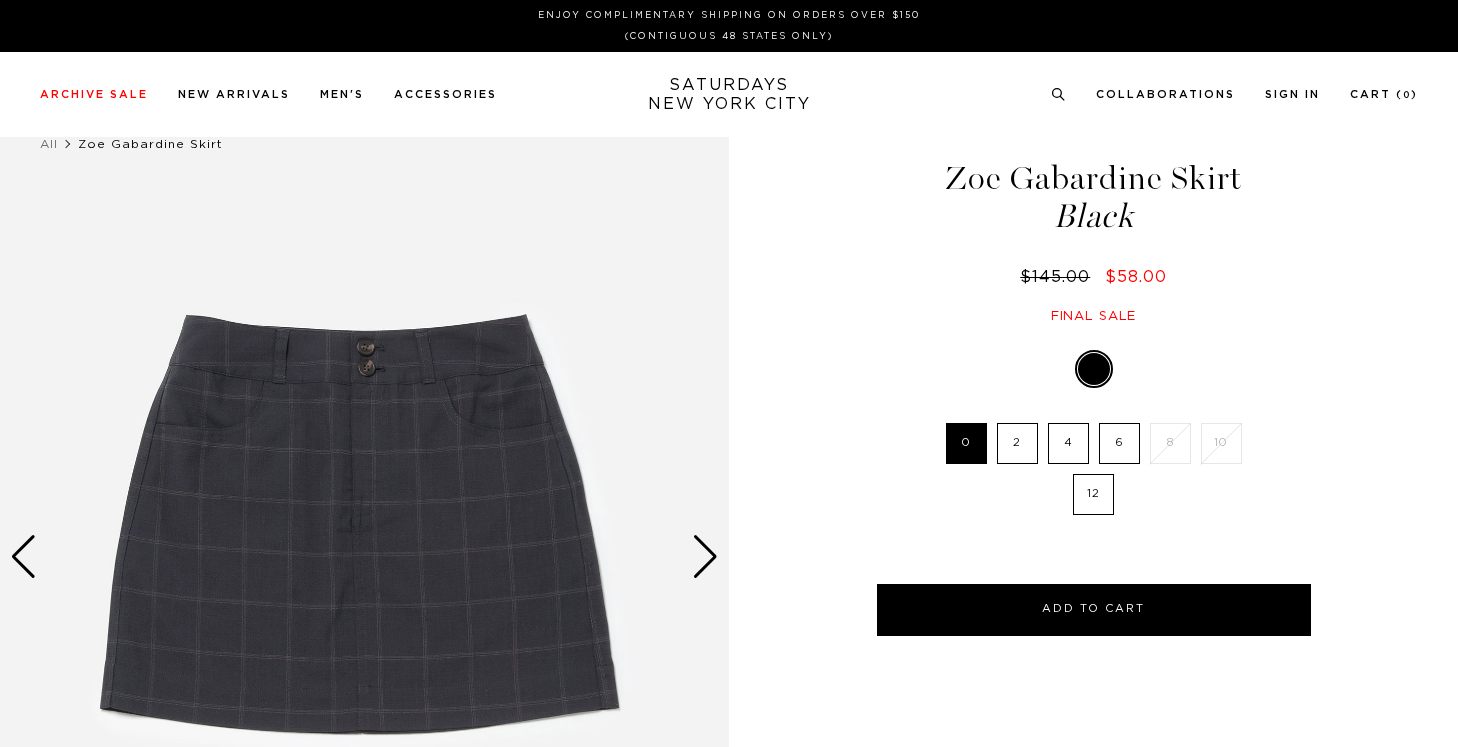 scroll, scrollTop: 0, scrollLeft: 0, axis: both 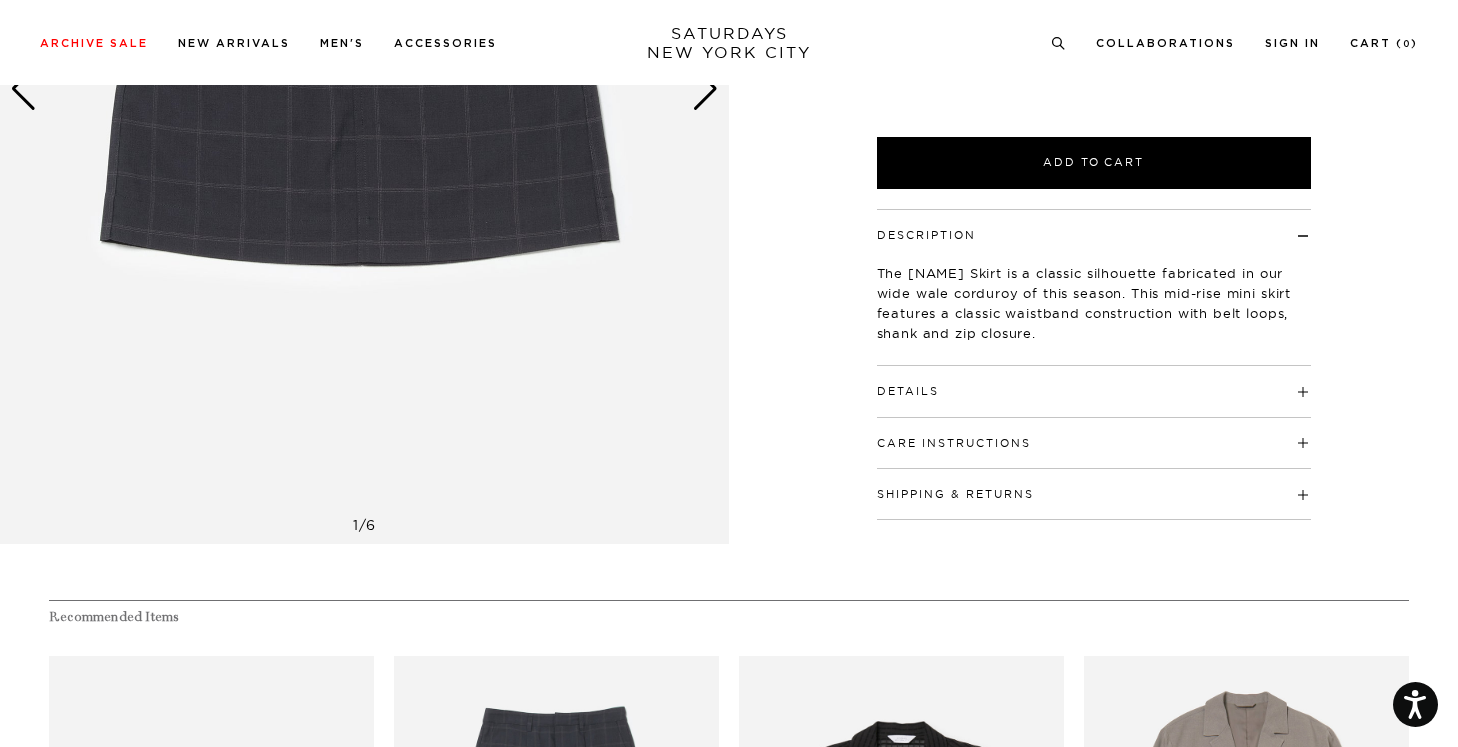 click on "Details" at bounding box center [908, 391] 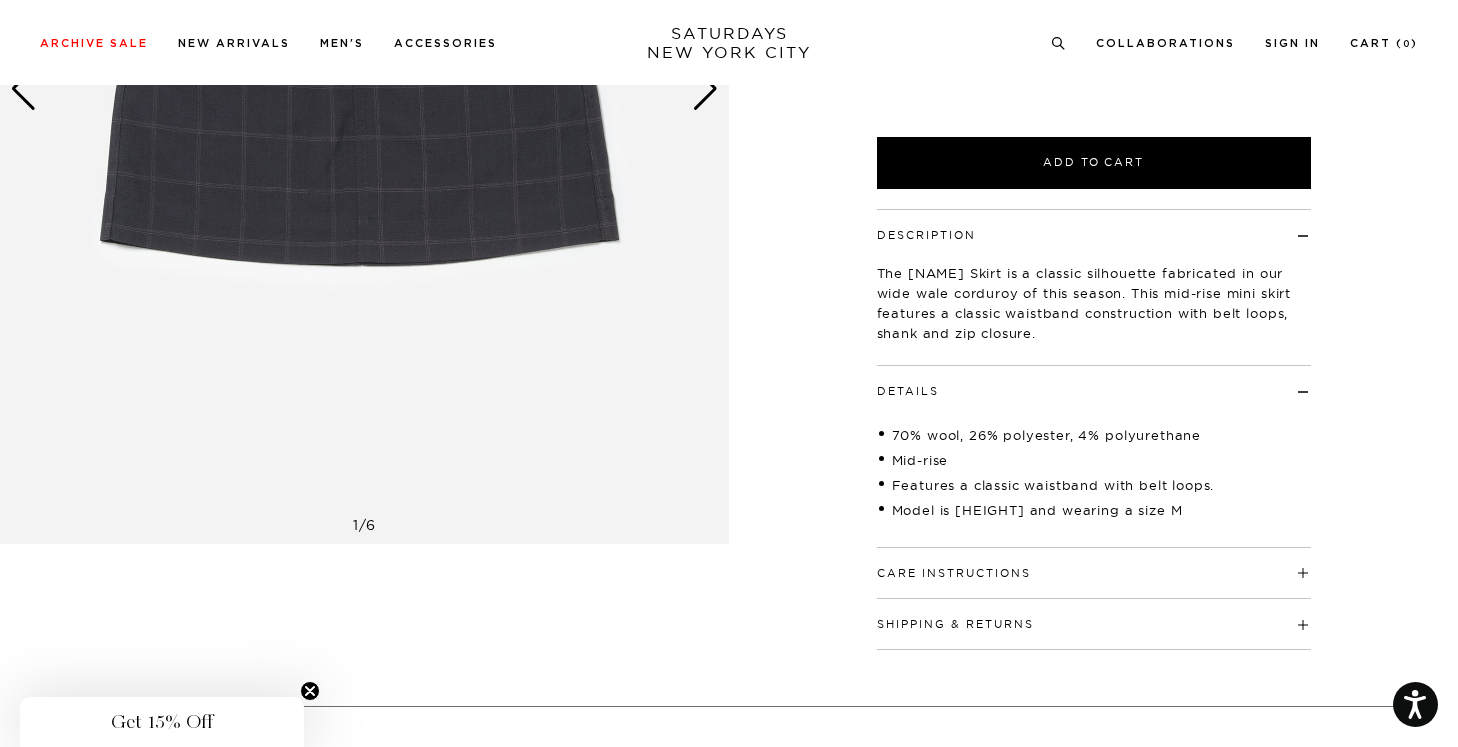 click on "Care Instructions" at bounding box center (954, 573) 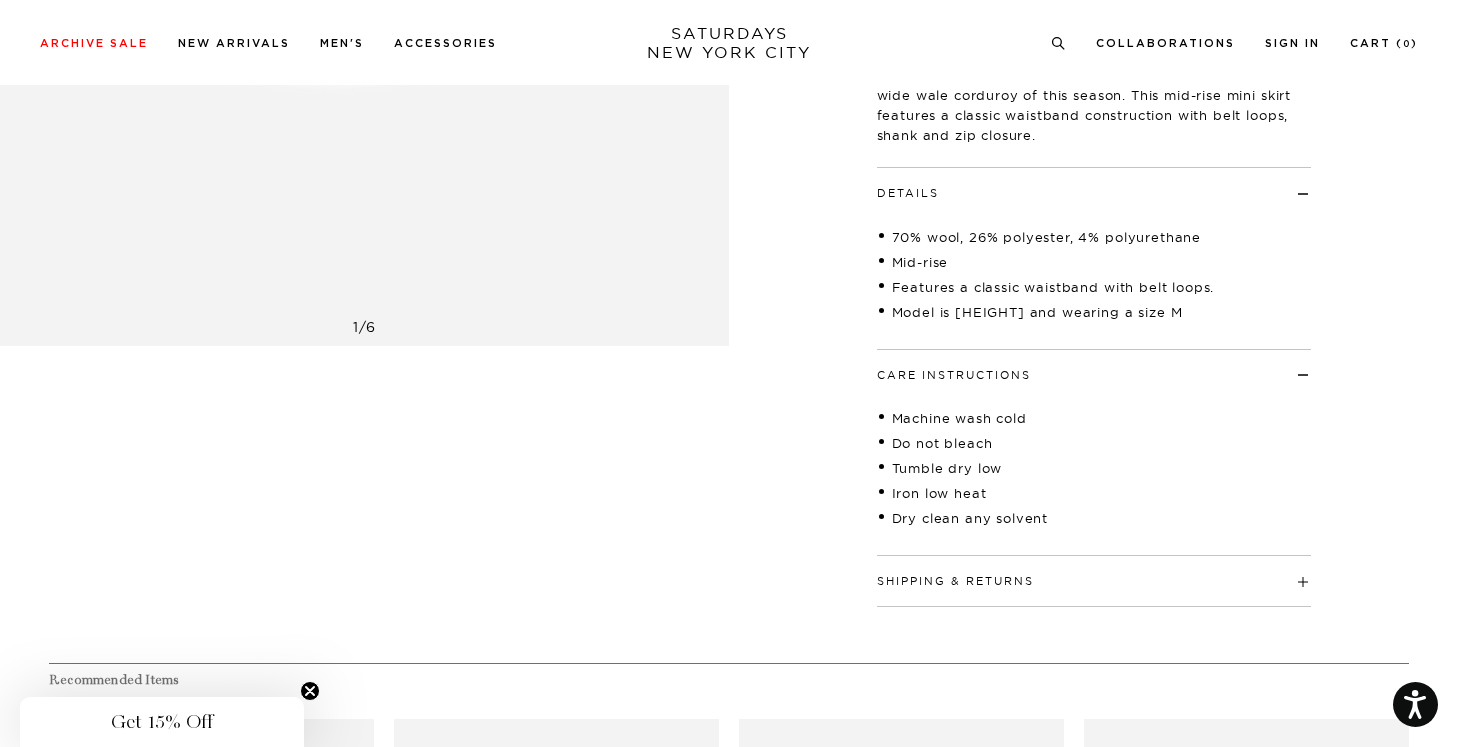 click on "Shipping & Returns" at bounding box center [1094, 572] 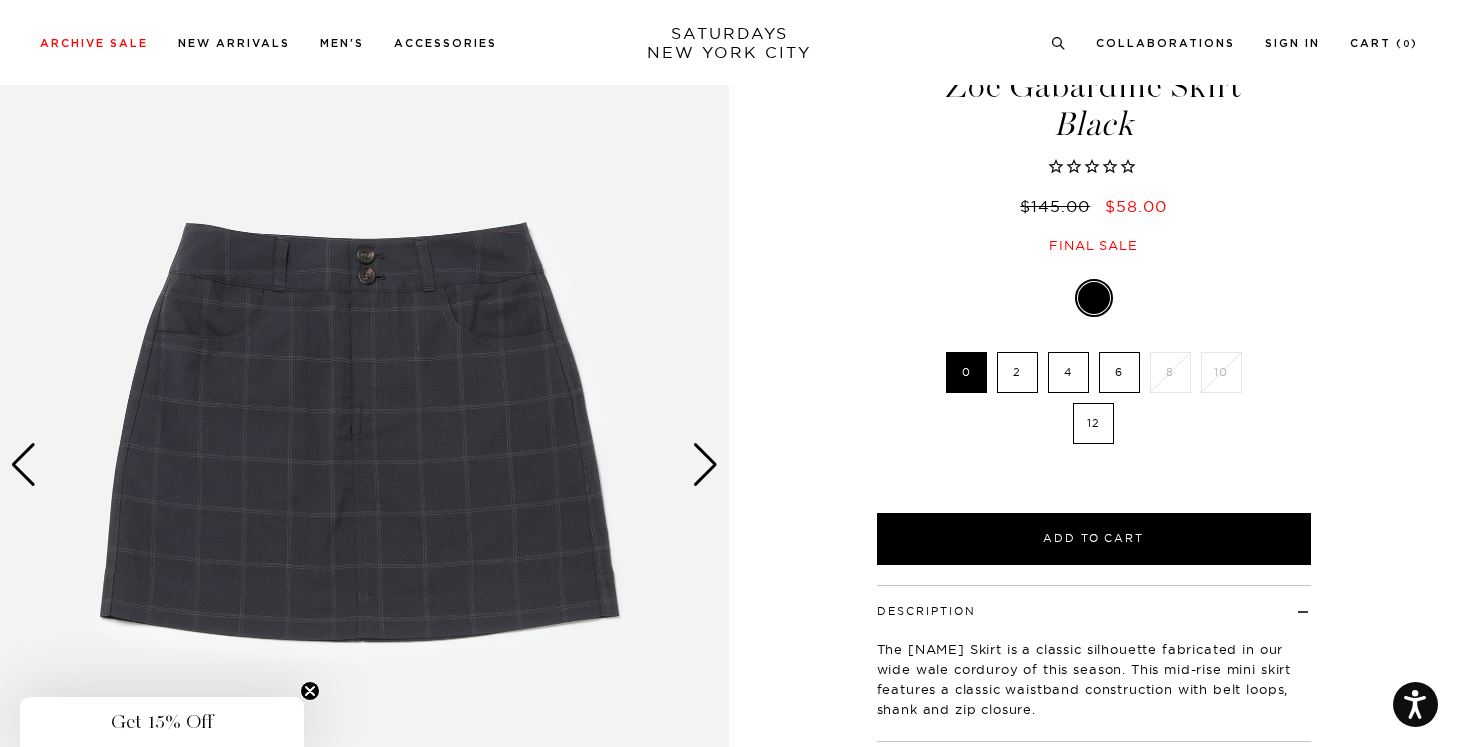 scroll, scrollTop: 0, scrollLeft: 0, axis: both 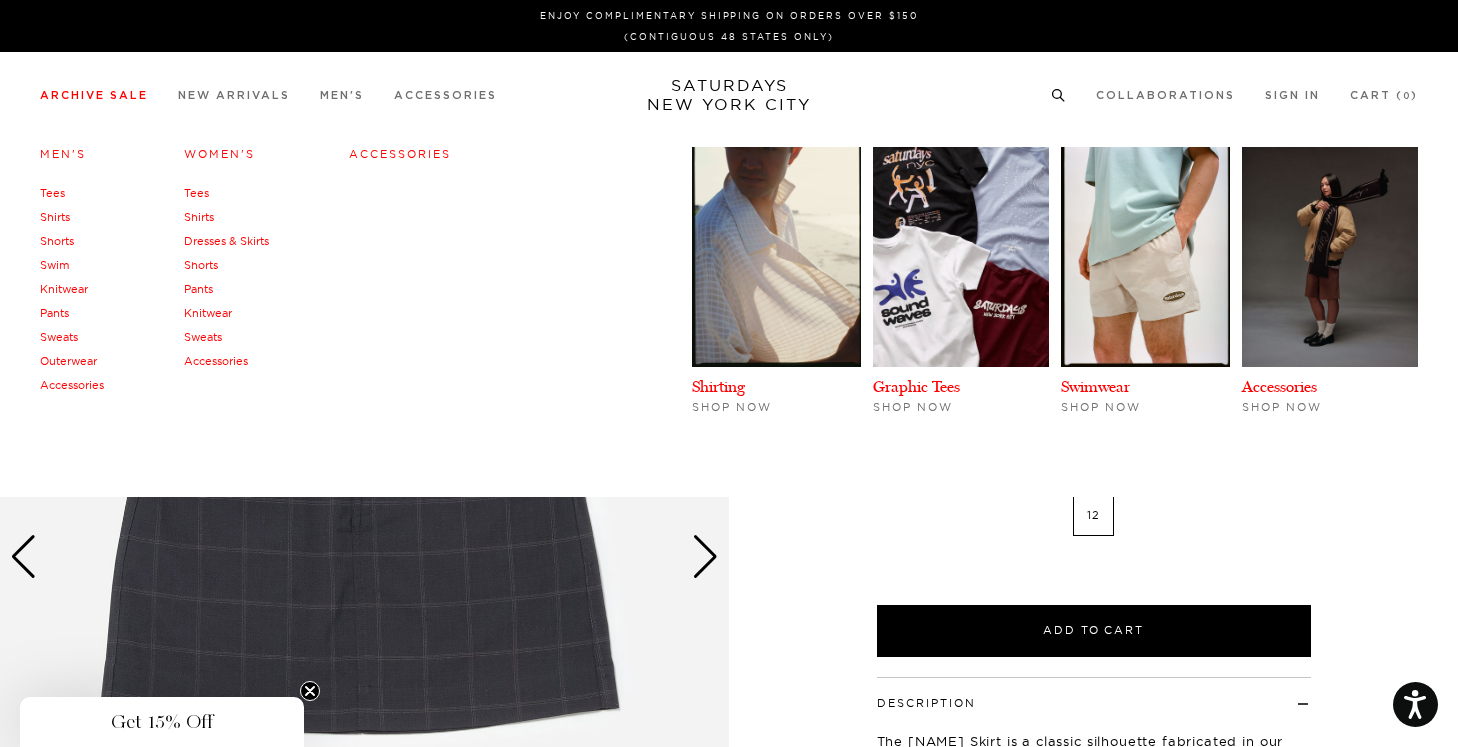 click on "Shorts" at bounding box center [201, 265] 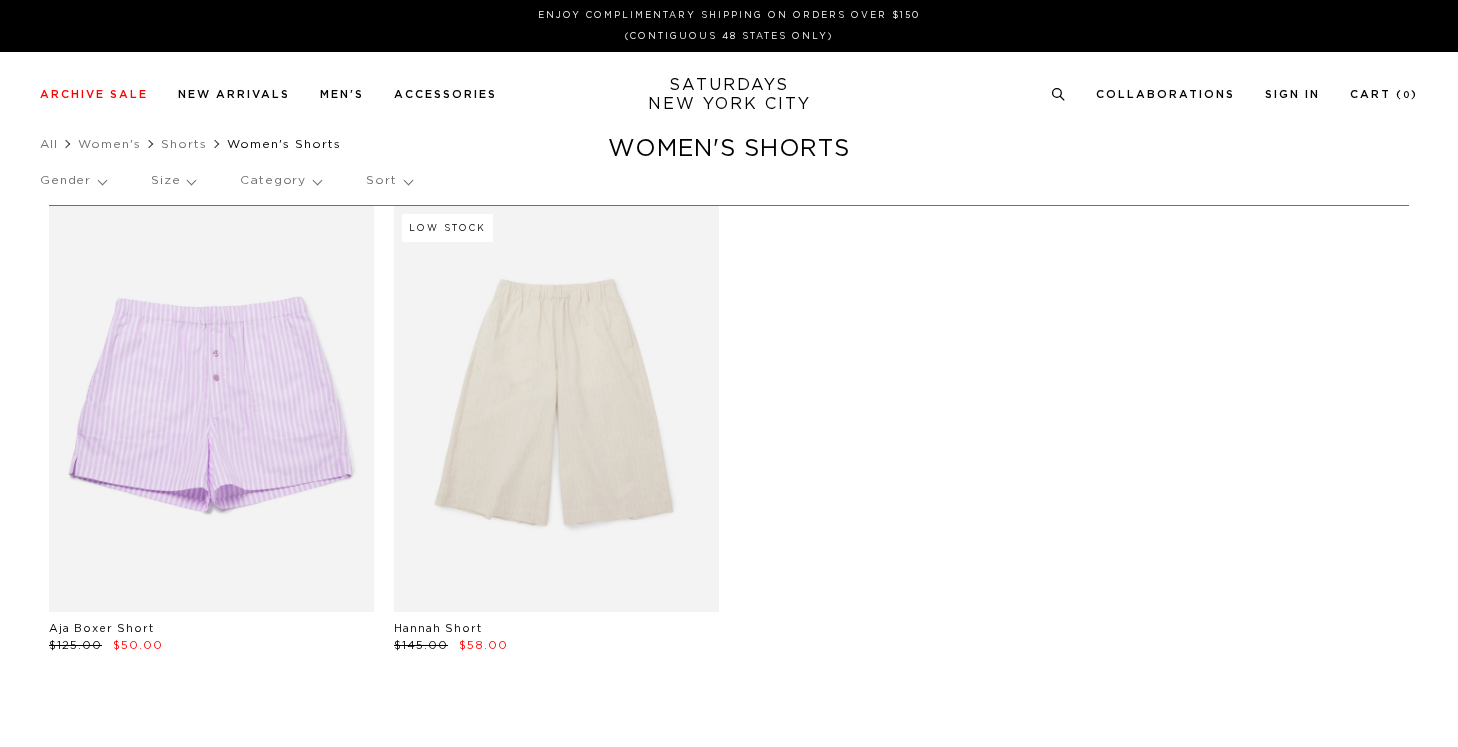scroll, scrollTop: 0, scrollLeft: 0, axis: both 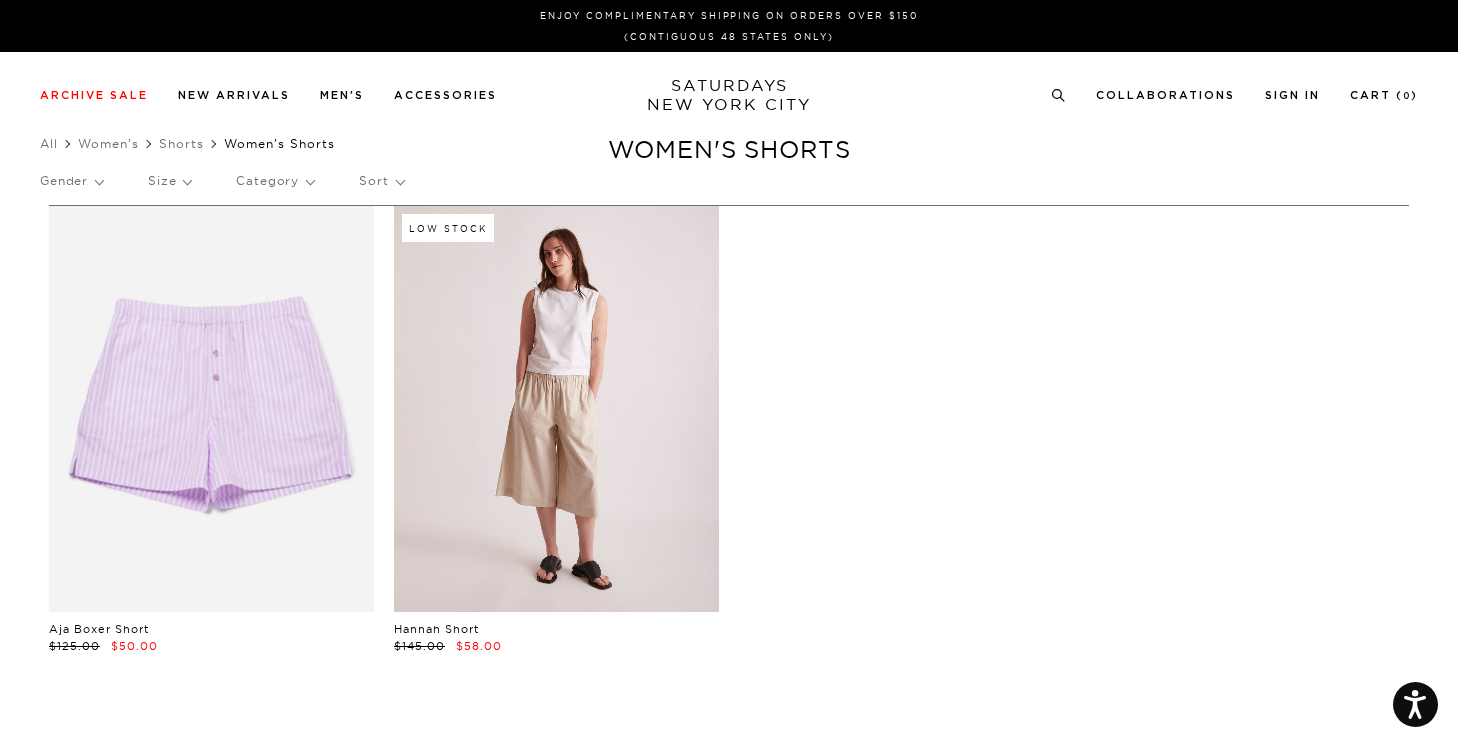 click at bounding box center [556, 409] 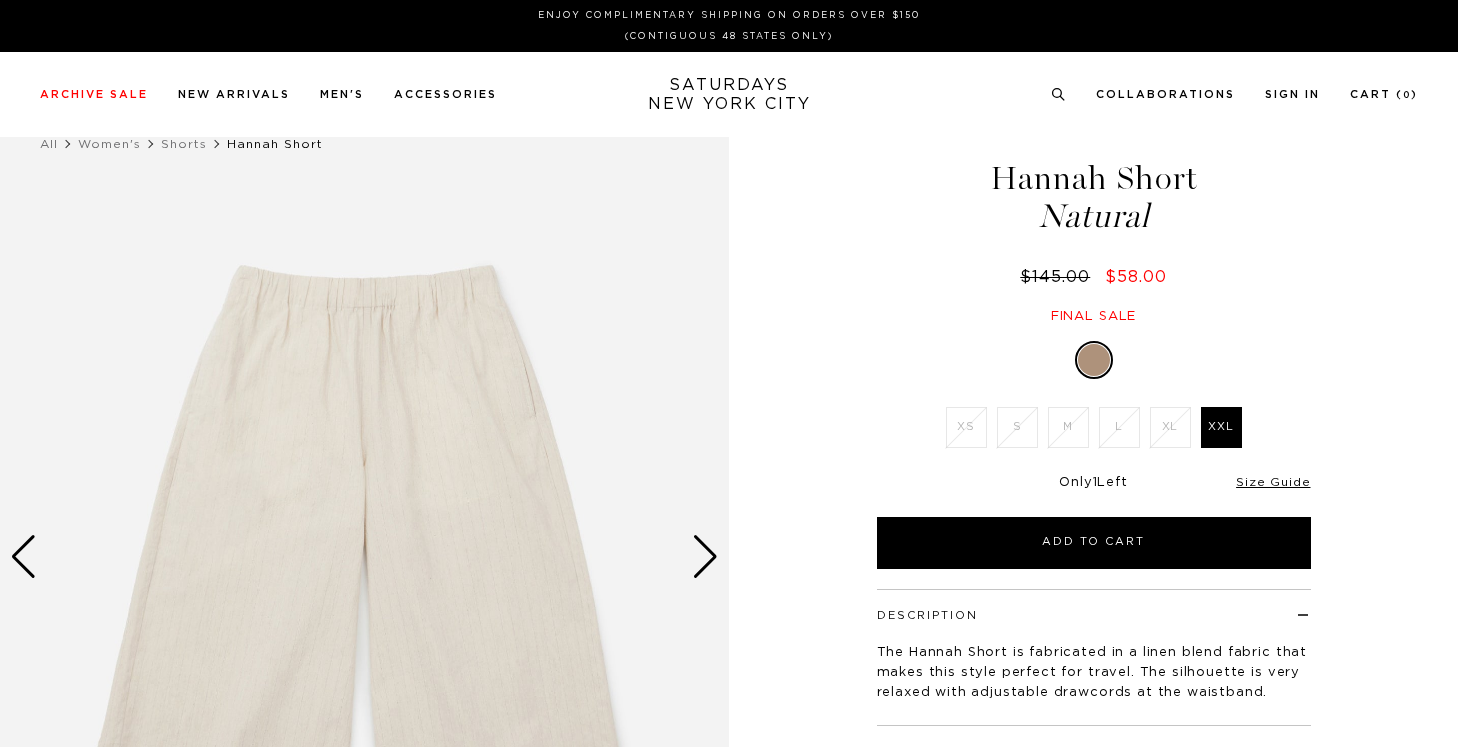 scroll, scrollTop: 0, scrollLeft: 0, axis: both 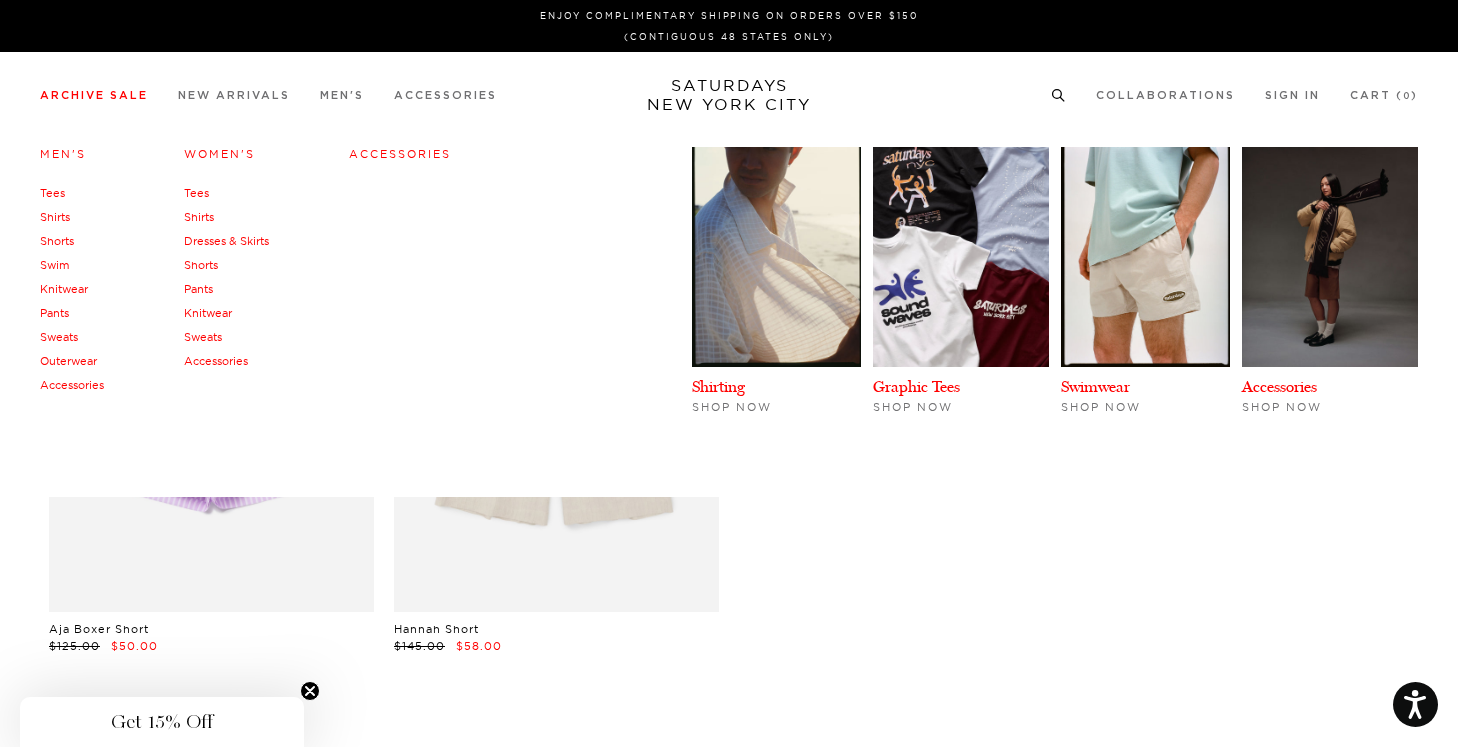 click on "Dresses & Skirts" at bounding box center [226, 241] 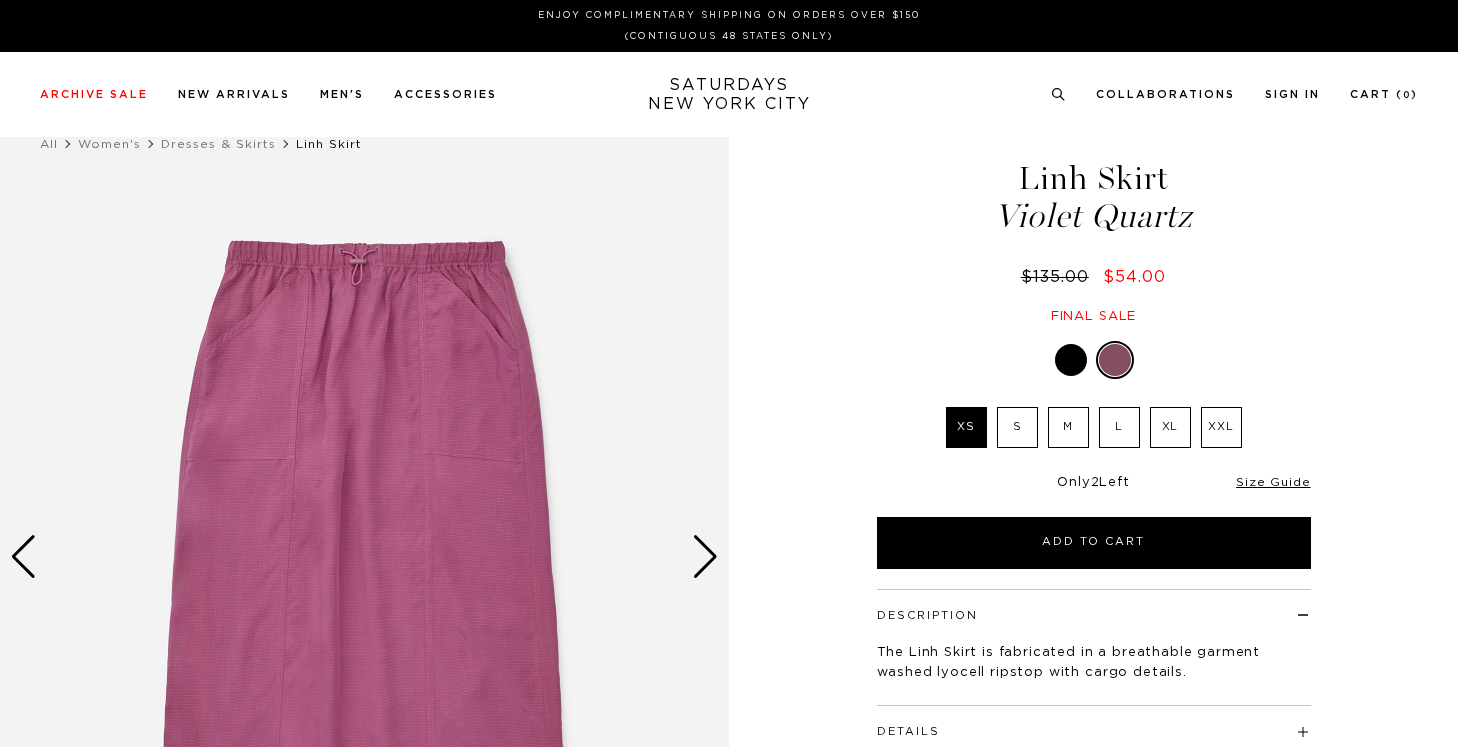 scroll, scrollTop: 0, scrollLeft: 0, axis: both 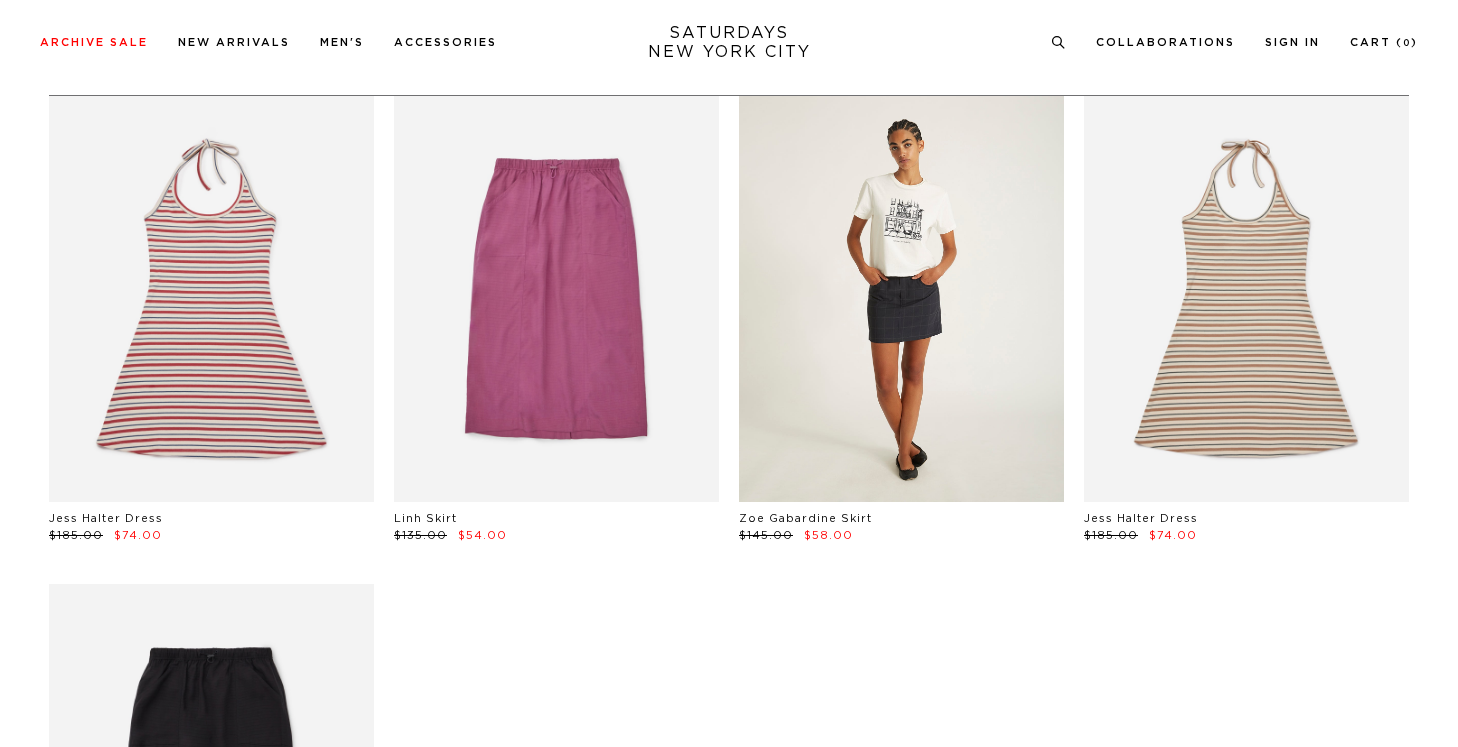 click at bounding box center (901, 299) 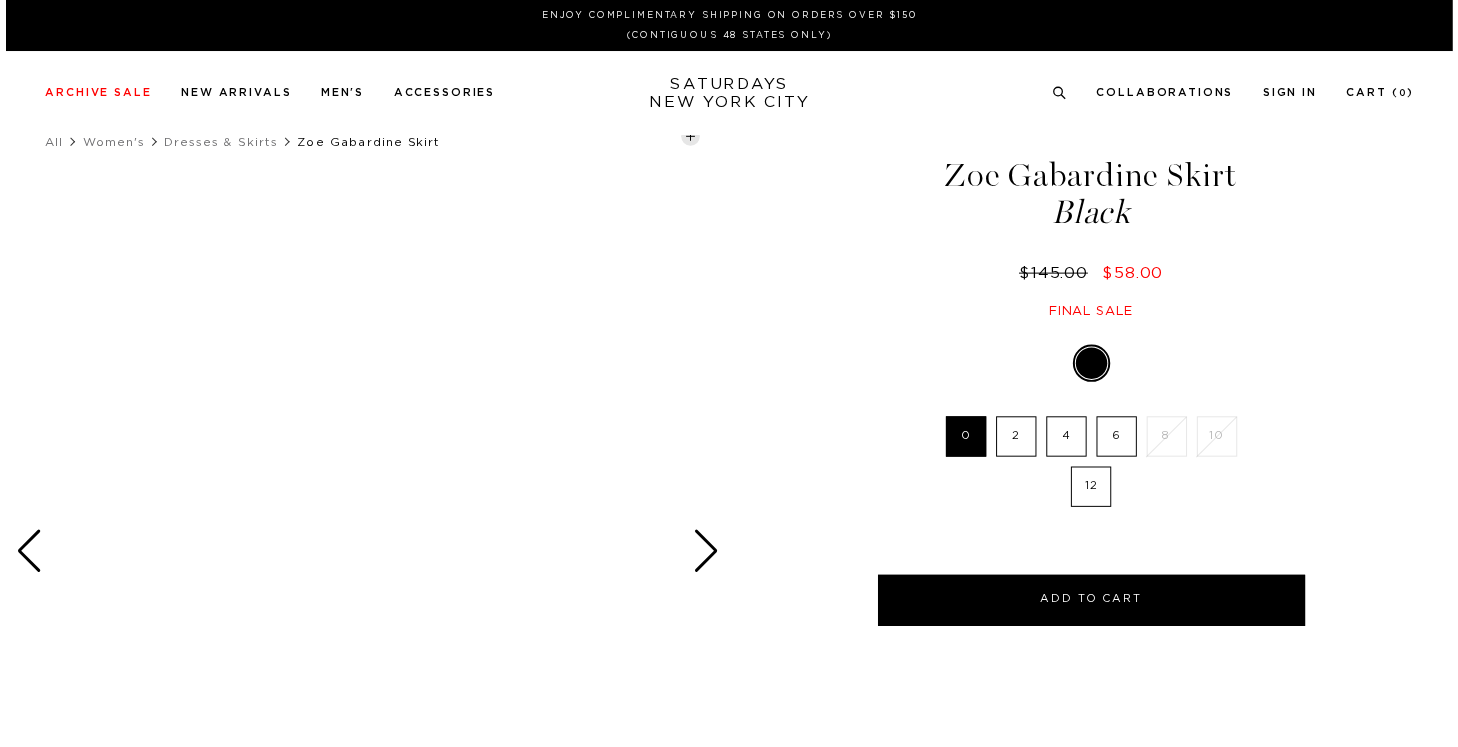 scroll, scrollTop: 0, scrollLeft: 0, axis: both 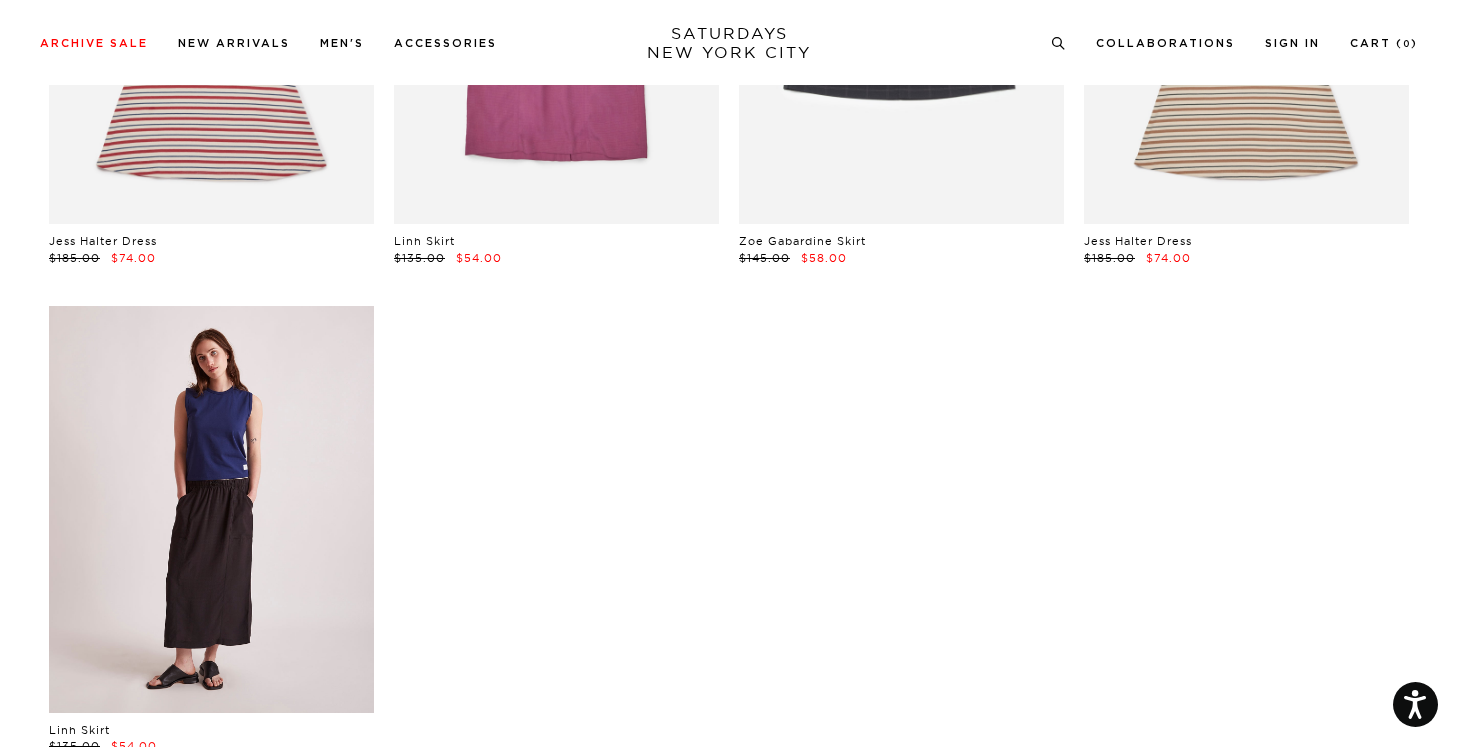 click at bounding box center [211, 509] 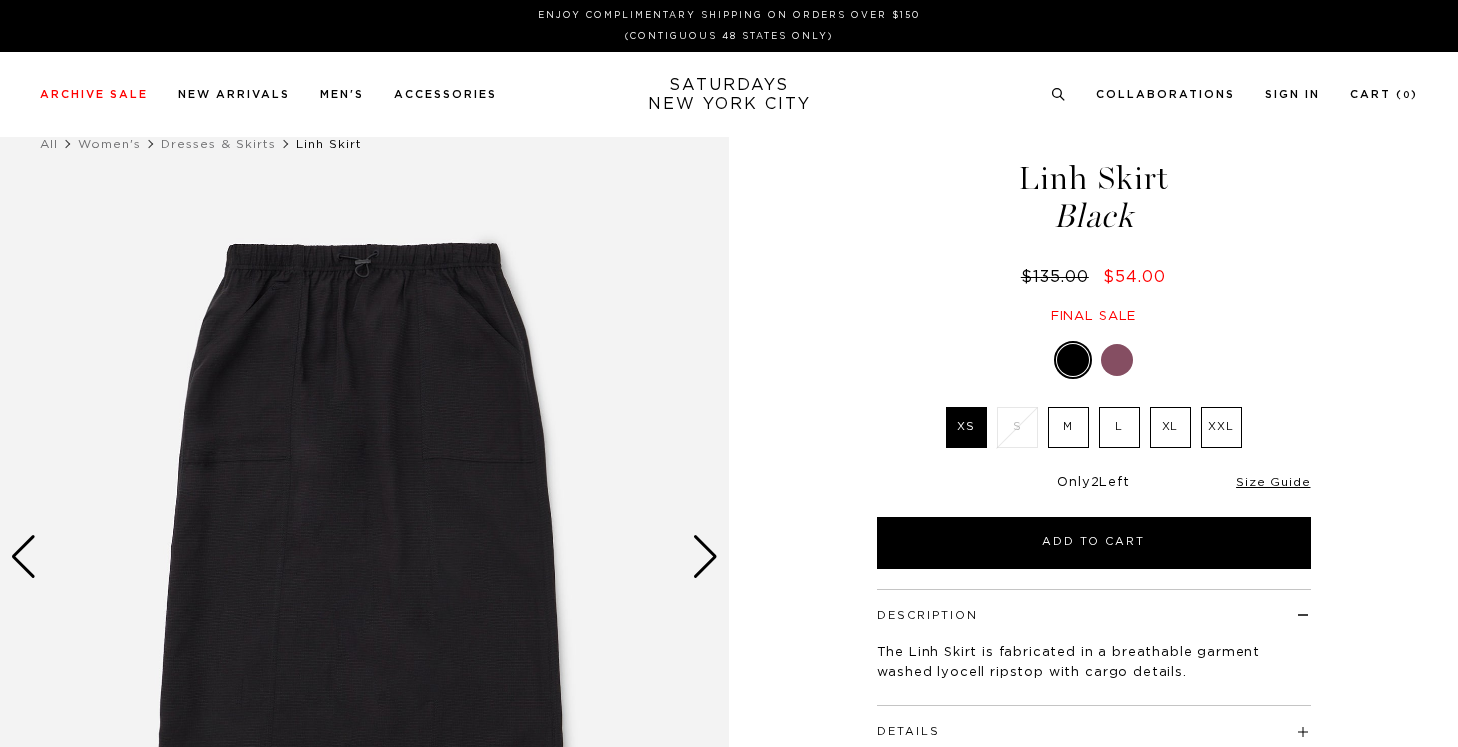 scroll, scrollTop: 0, scrollLeft: 0, axis: both 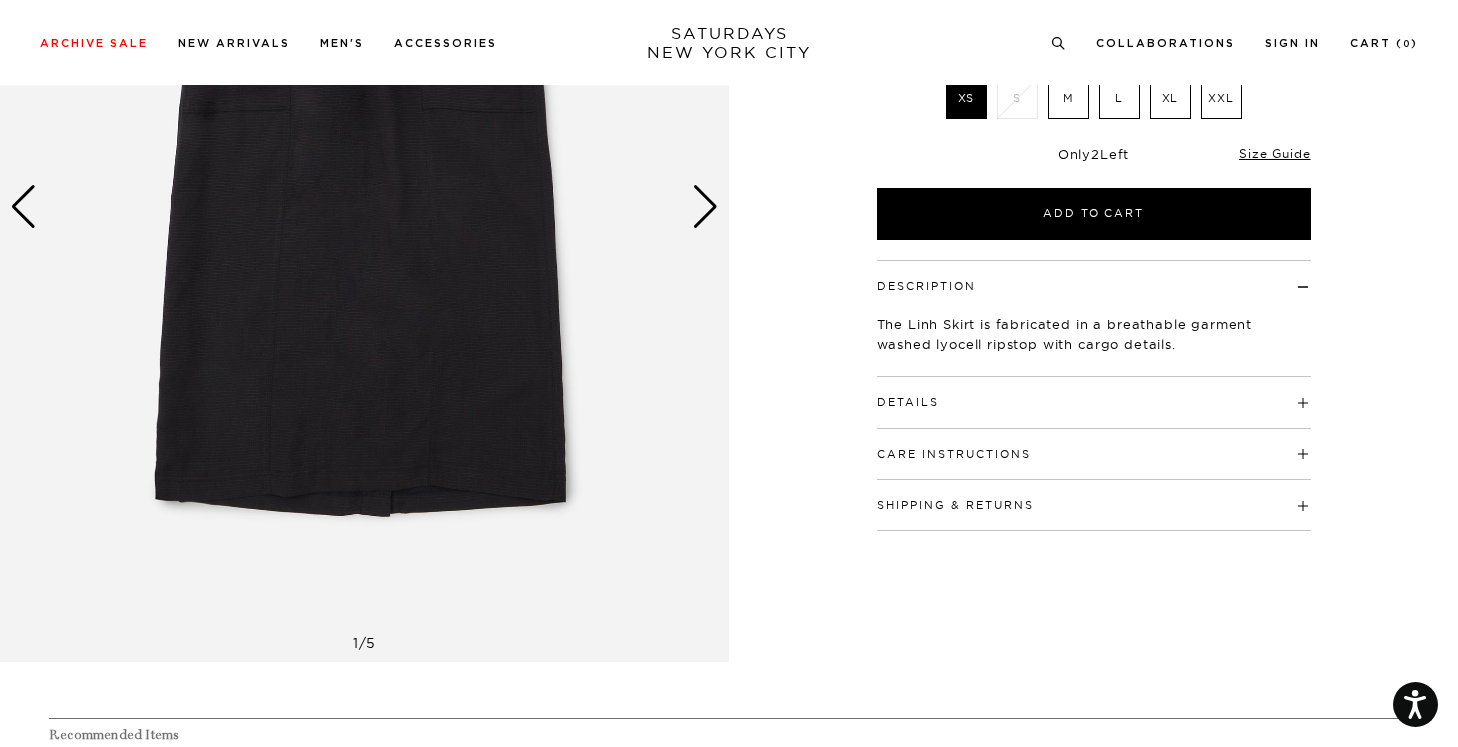 click on "Shipping & Returns" at bounding box center [1094, 496] 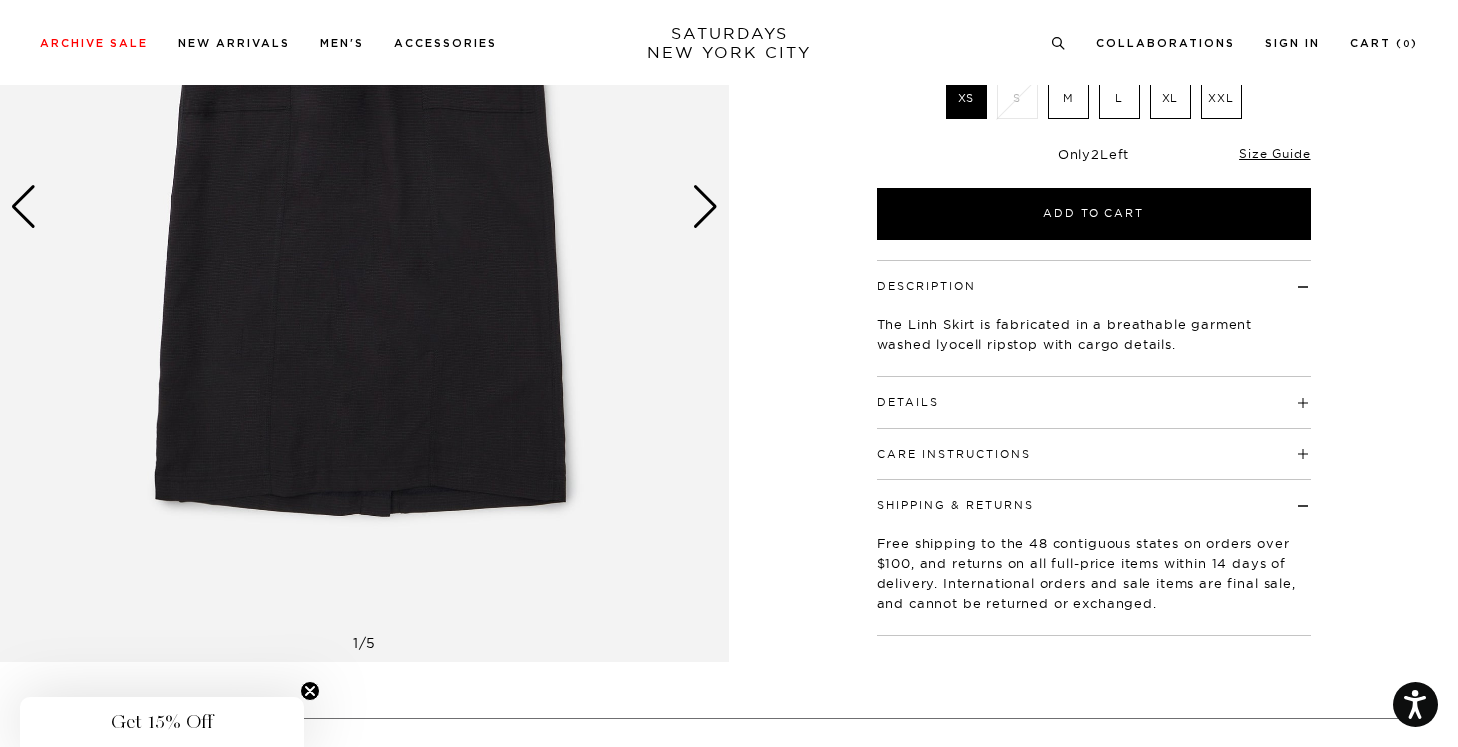 click on "Care Instructions" at bounding box center [954, 454] 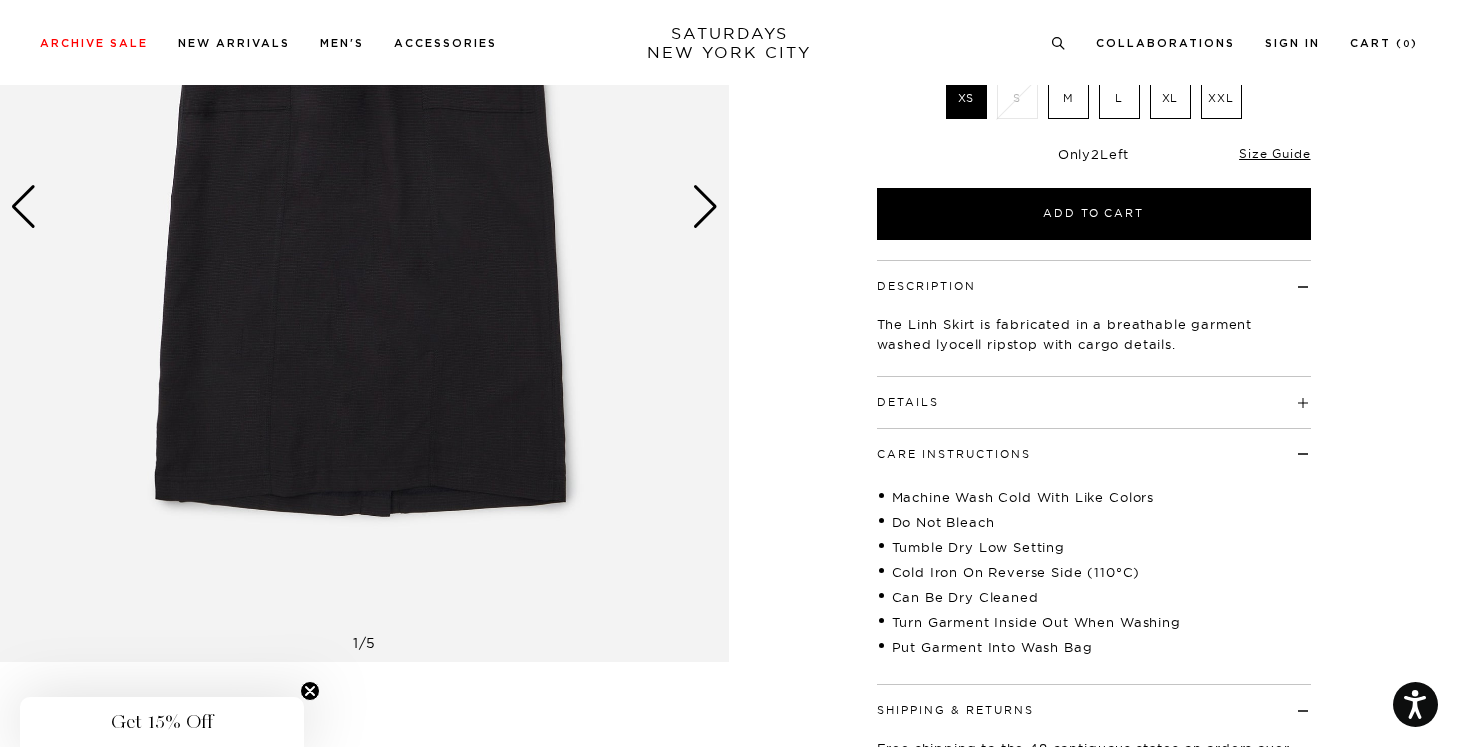 click on "Details" at bounding box center (1094, 393) 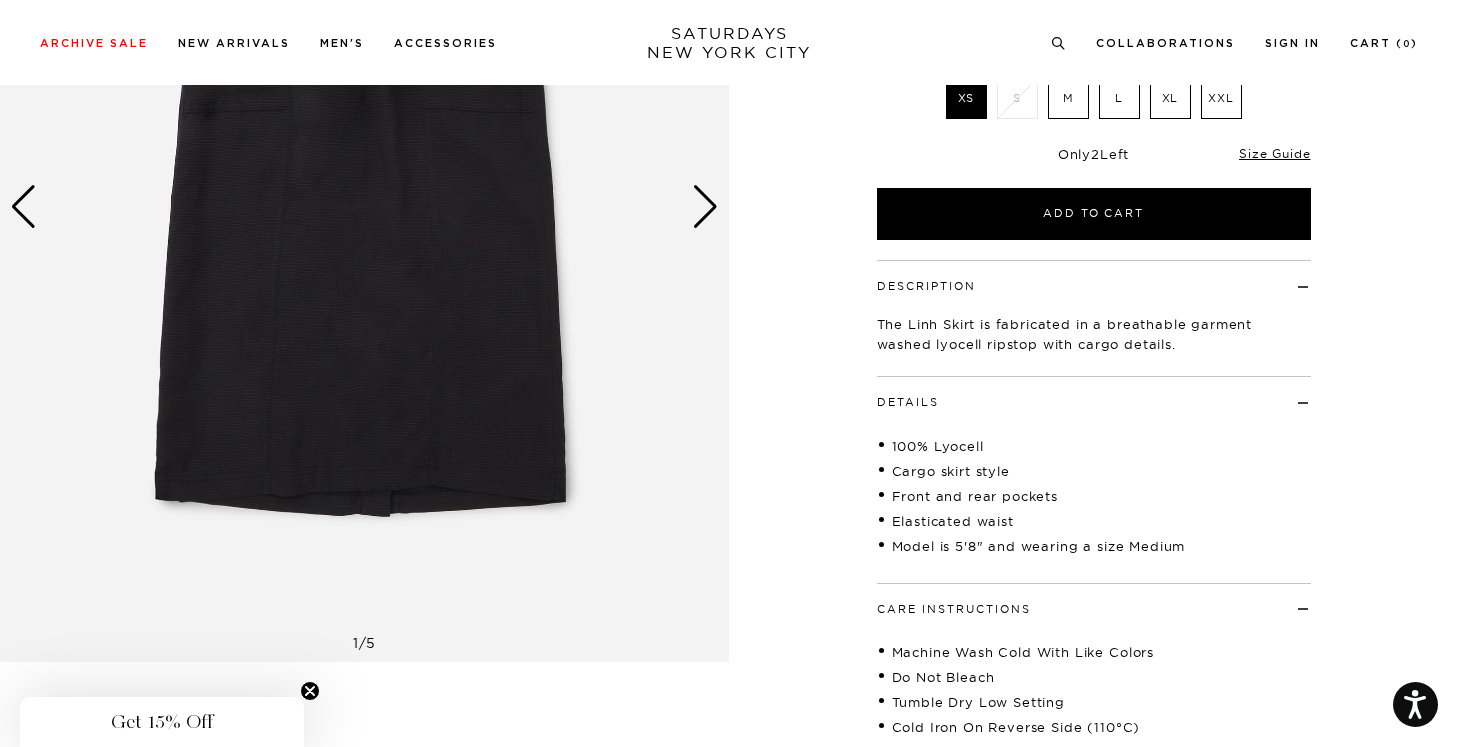 click on "Details" at bounding box center (1094, 393) 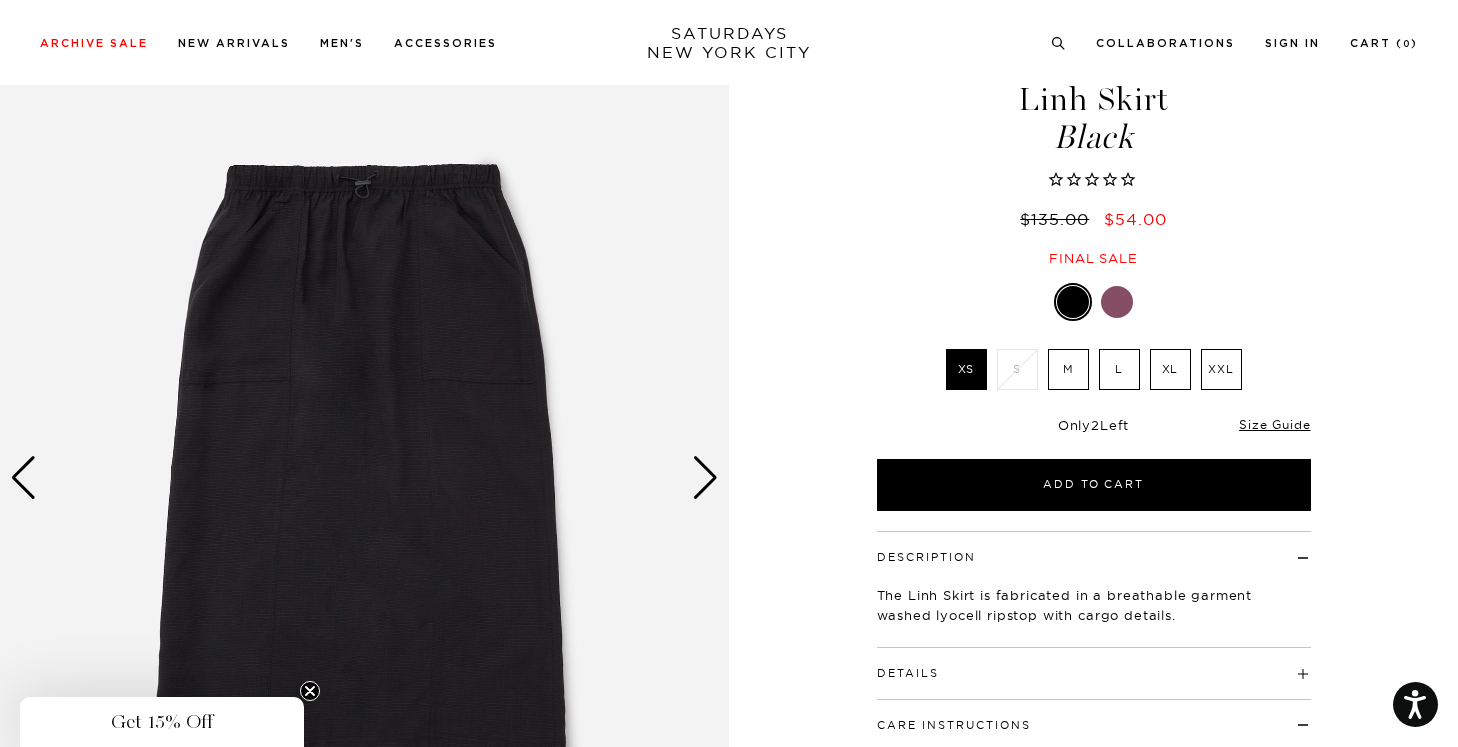 scroll, scrollTop: 0, scrollLeft: 0, axis: both 